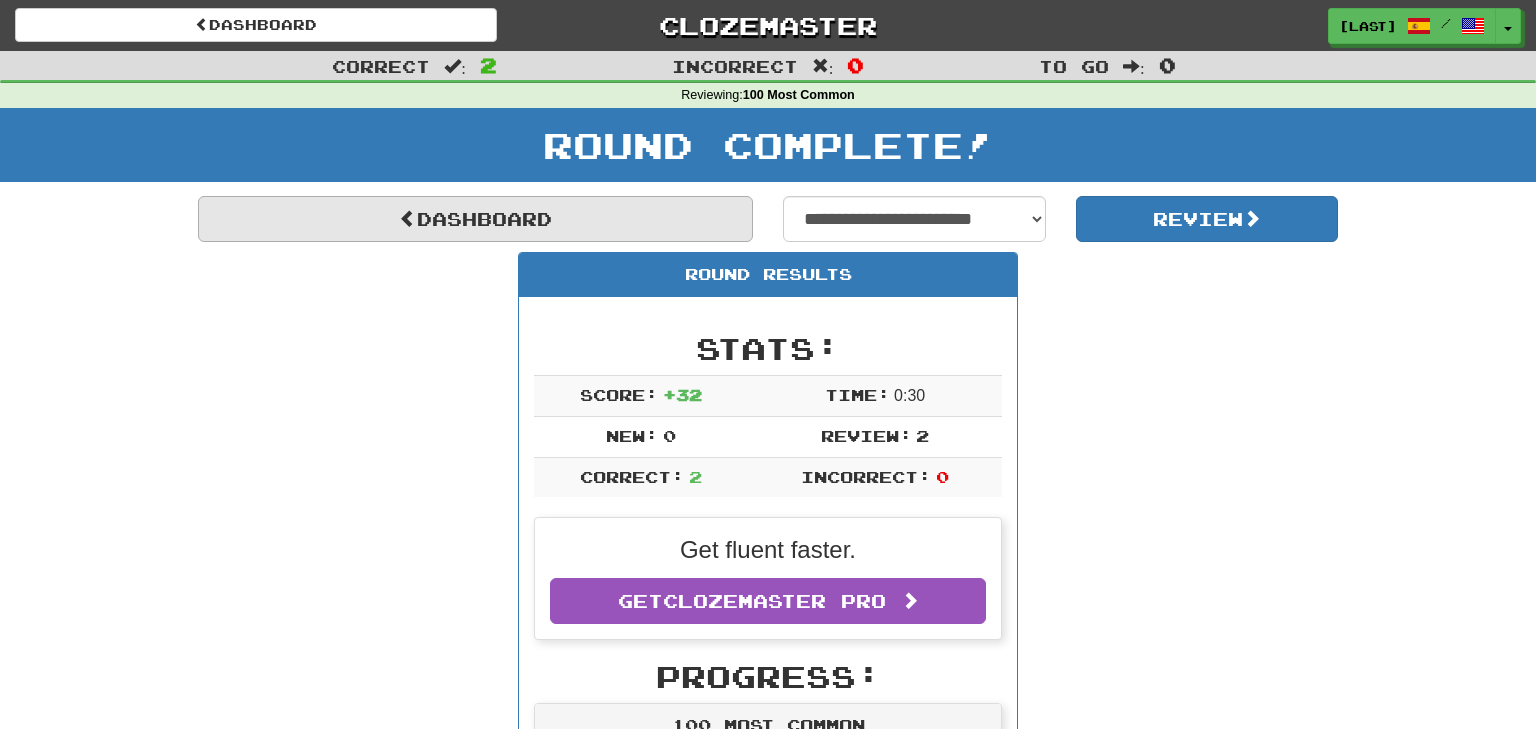scroll, scrollTop: 0, scrollLeft: 0, axis: both 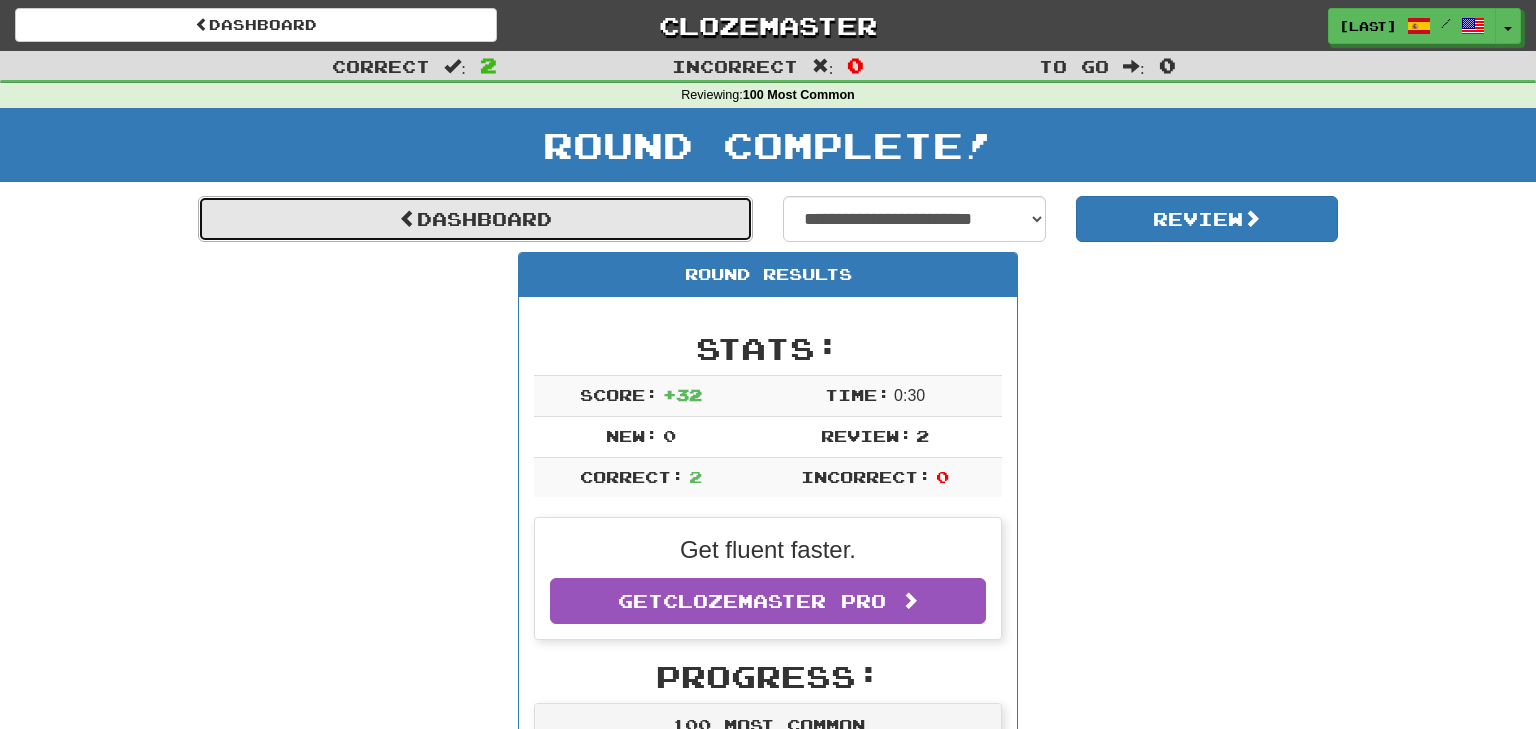click on "Dashboard" at bounding box center (475, 219) 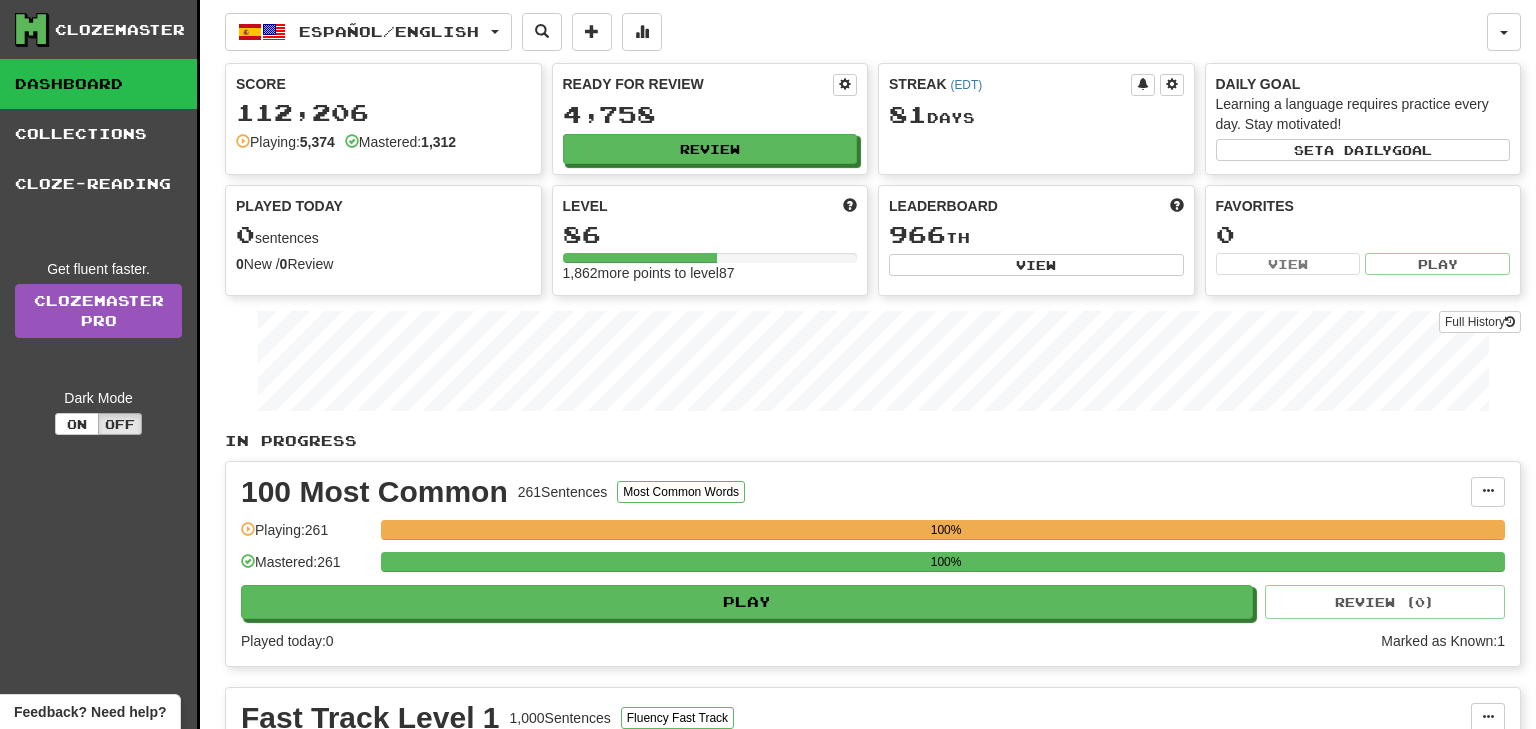 scroll, scrollTop: 0, scrollLeft: 0, axis: both 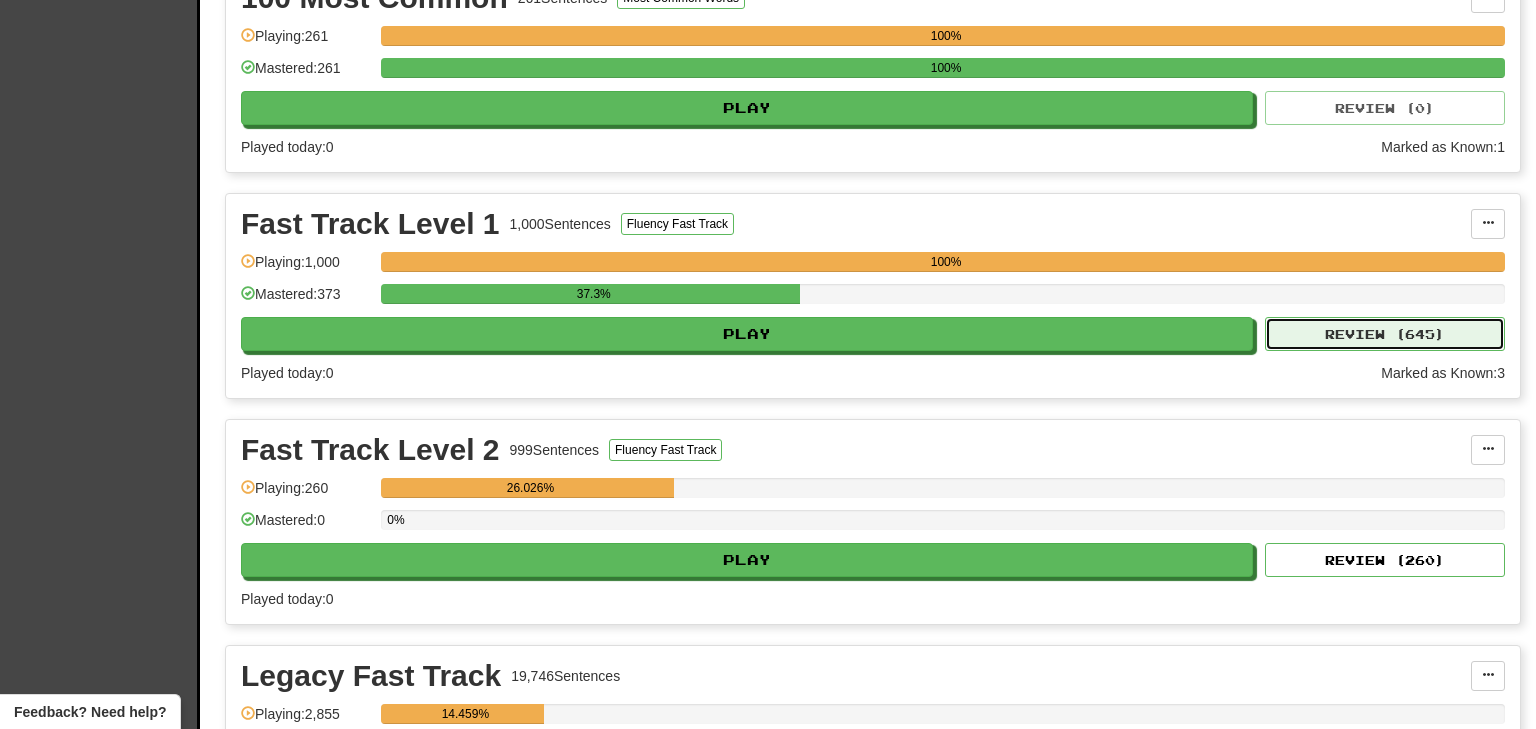 click on "Review ( 645 )" at bounding box center [1385, 334] 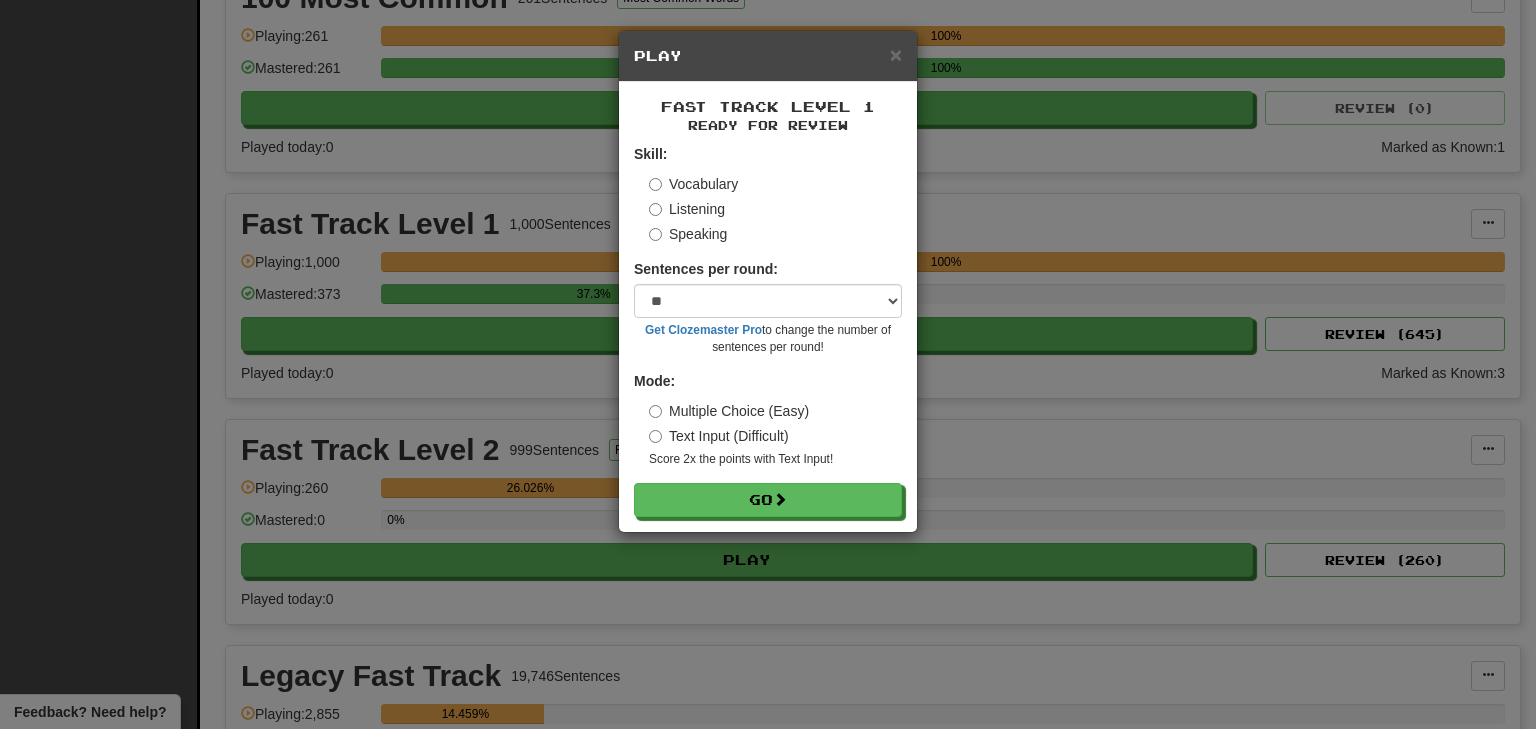 click on "Listening" at bounding box center (687, 209) 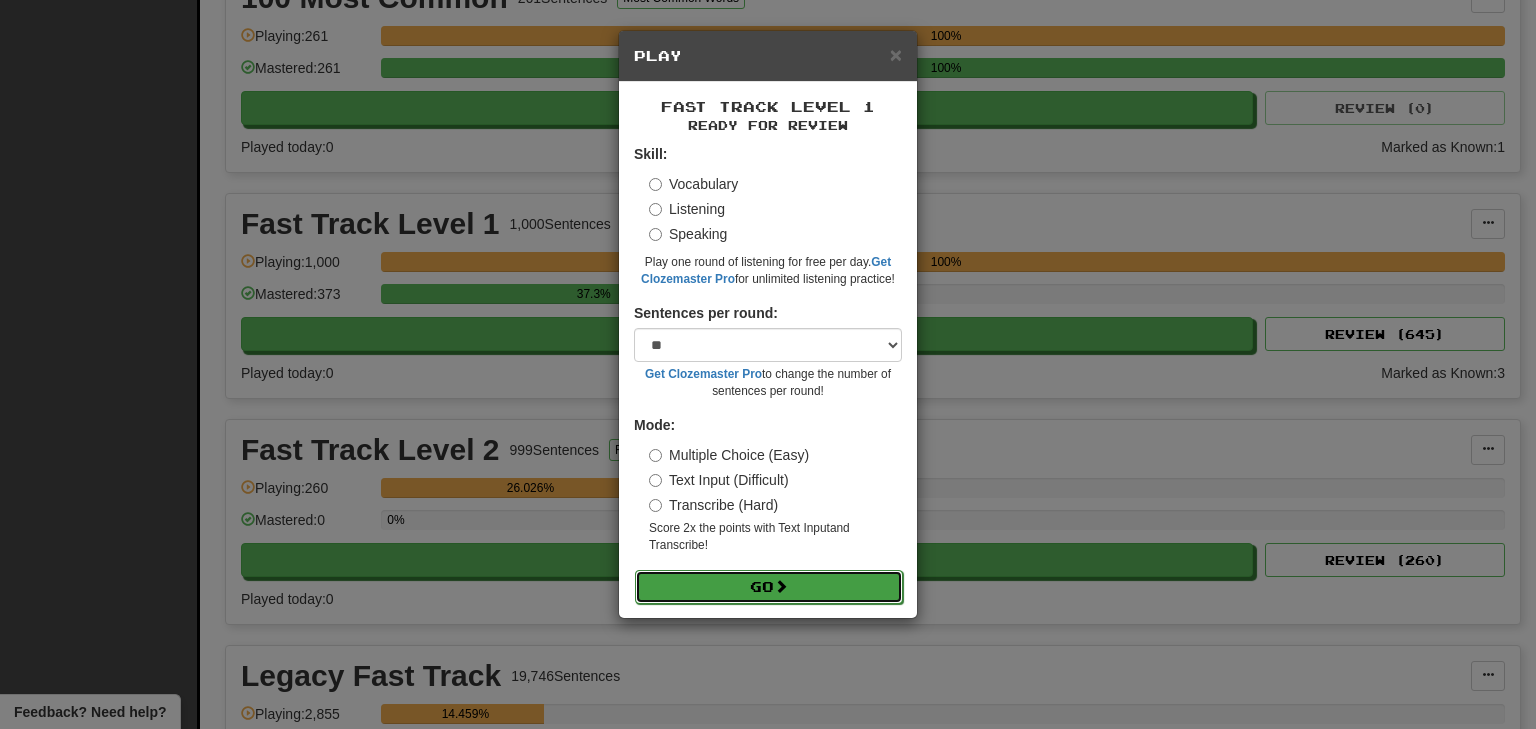 click on "Go" at bounding box center (769, 587) 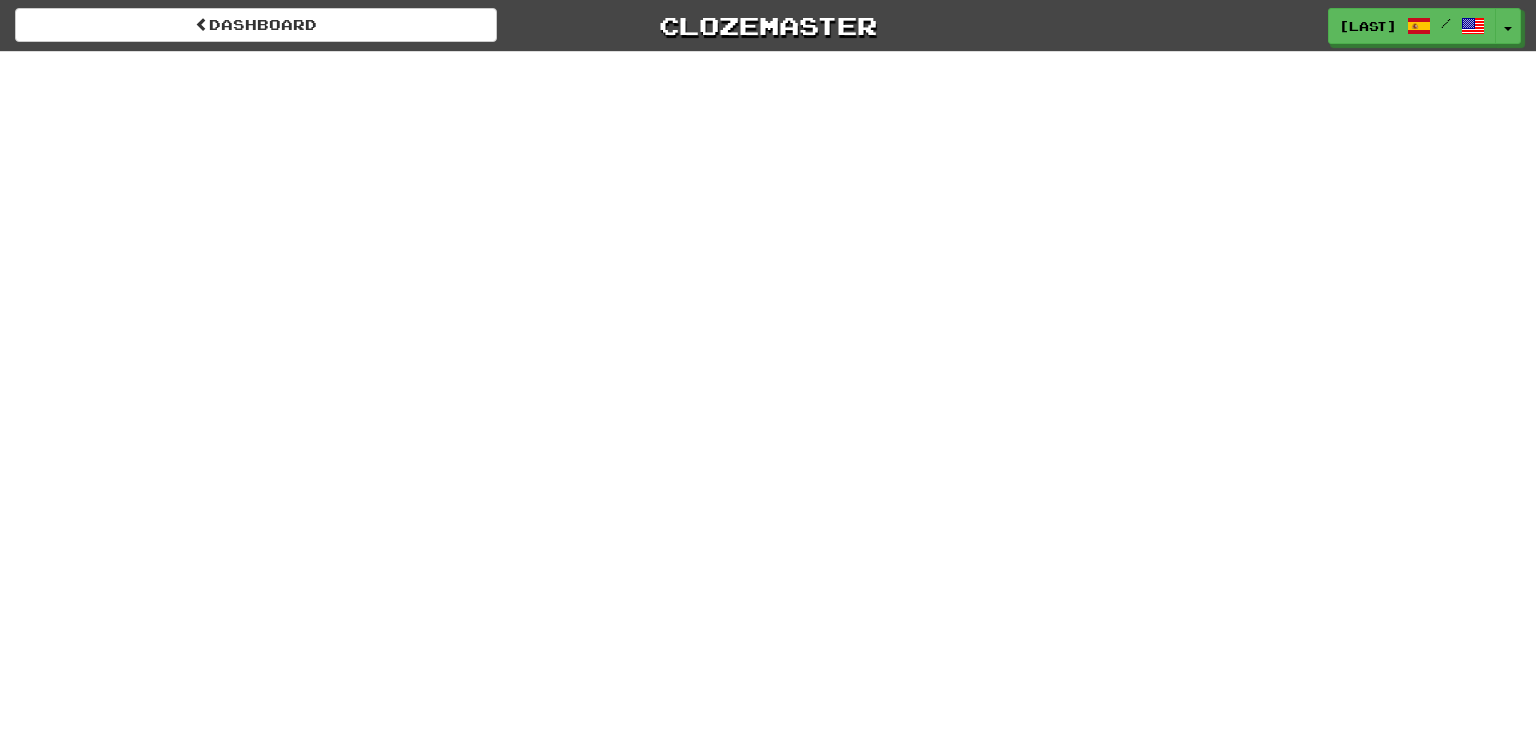 scroll, scrollTop: 0, scrollLeft: 0, axis: both 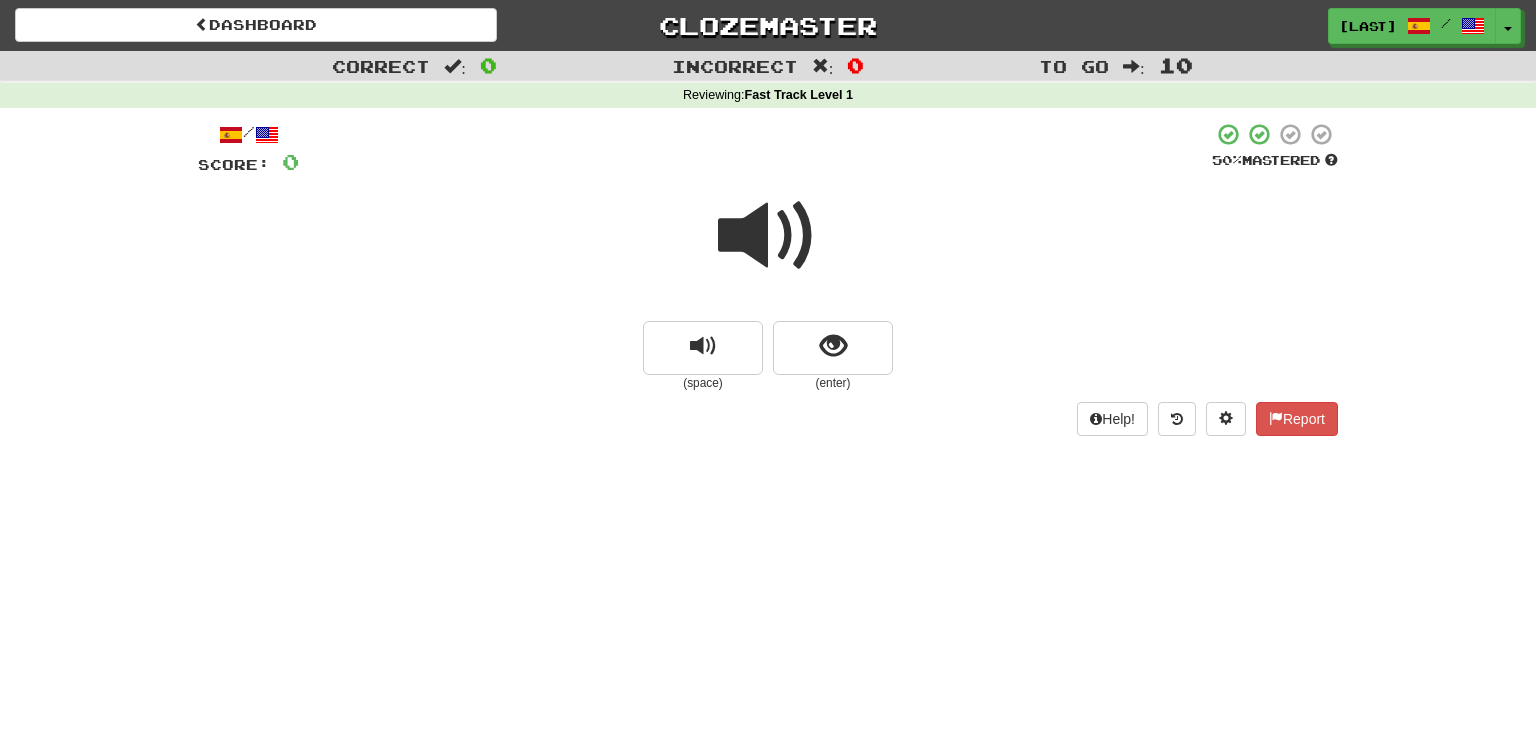 click at bounding box center [768, 236] 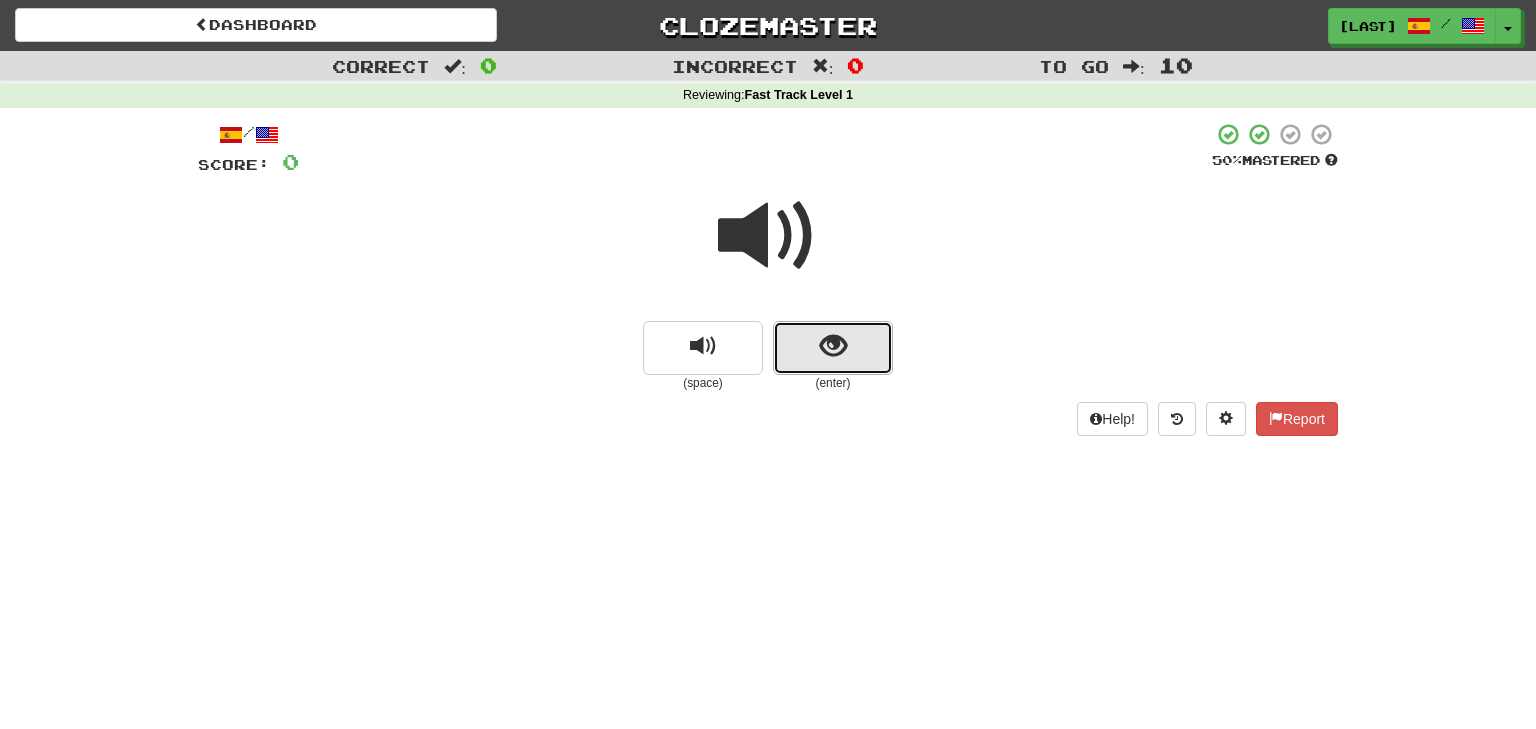 click at bounding box center [833, 348] 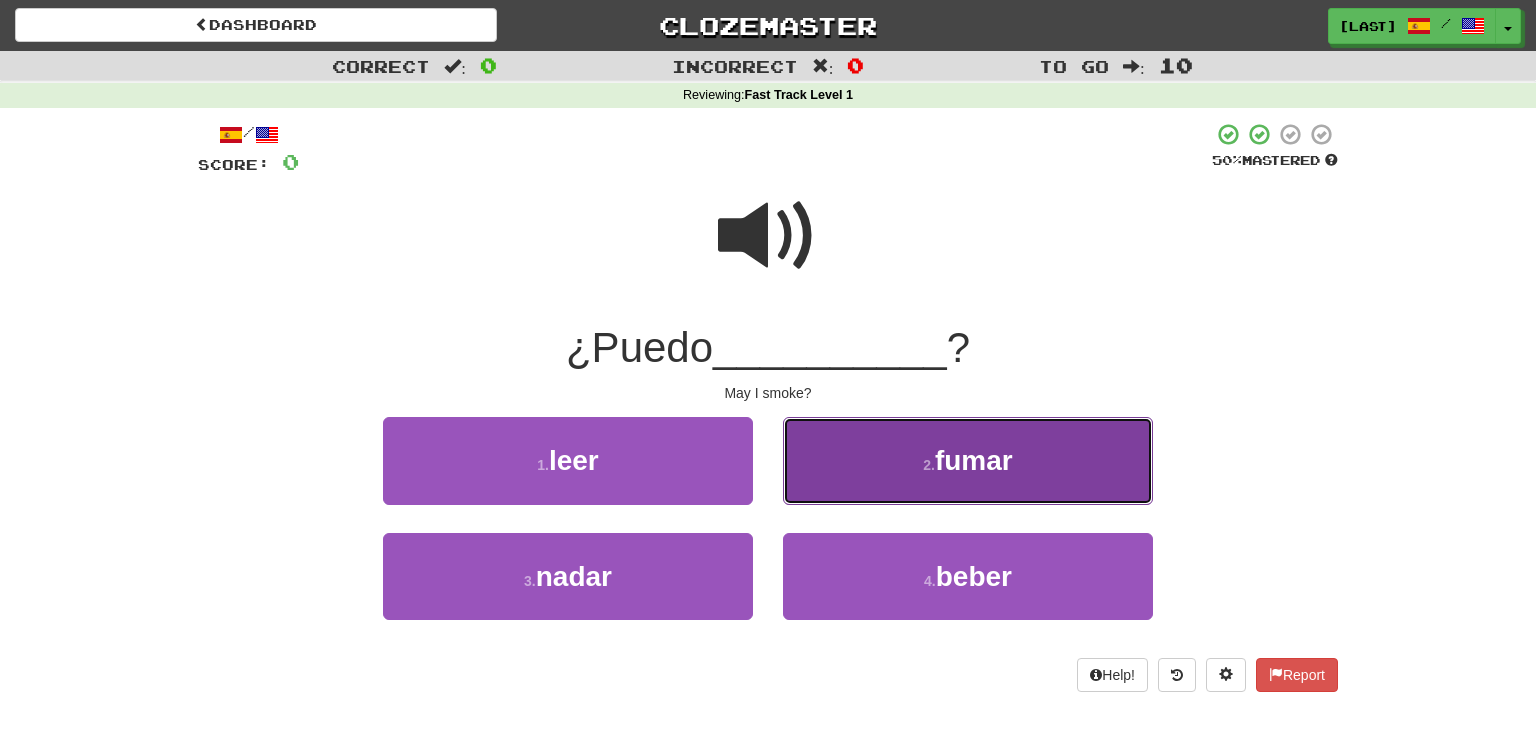 click on "2 ." at bounding box center (929, 465) 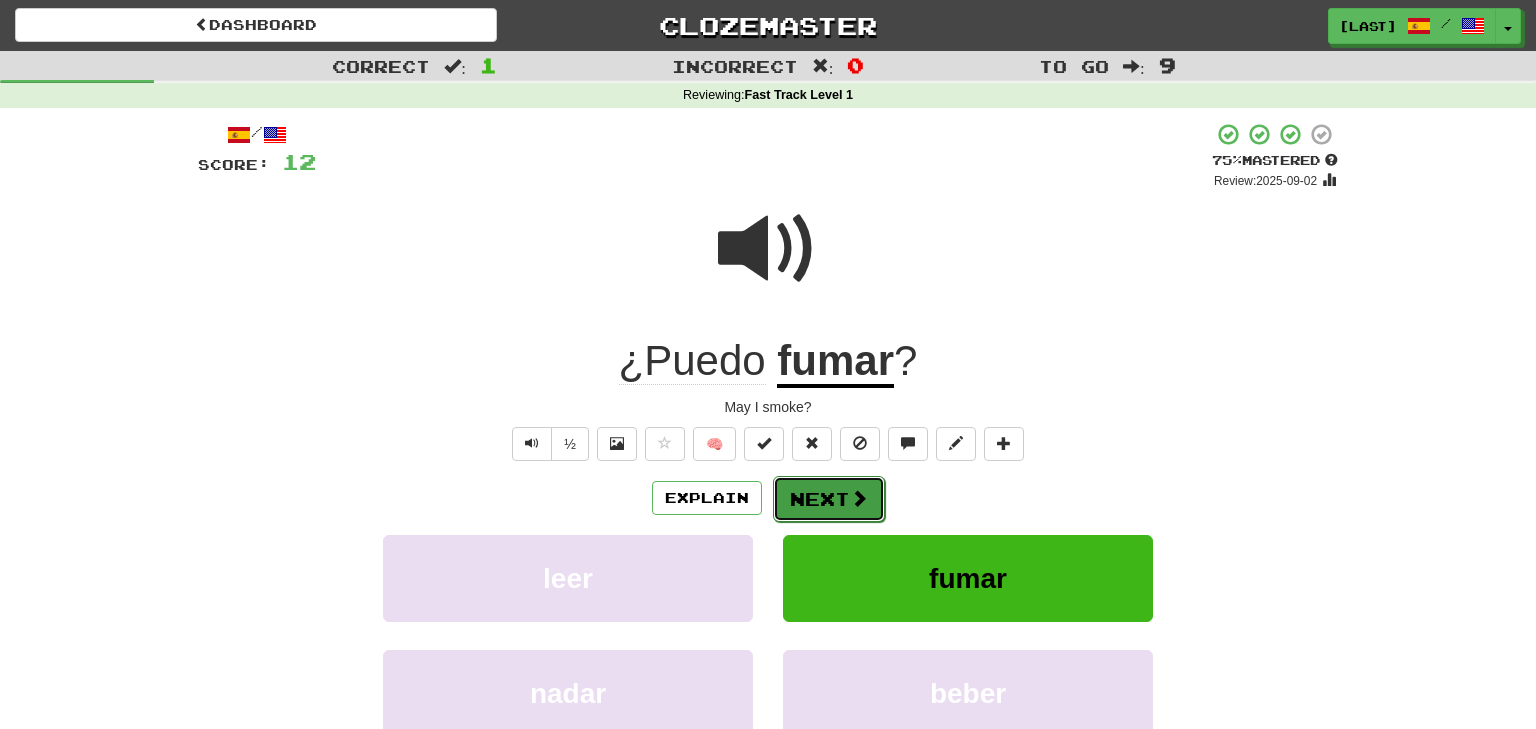 click on "Next" at bounding box center (829, 499) 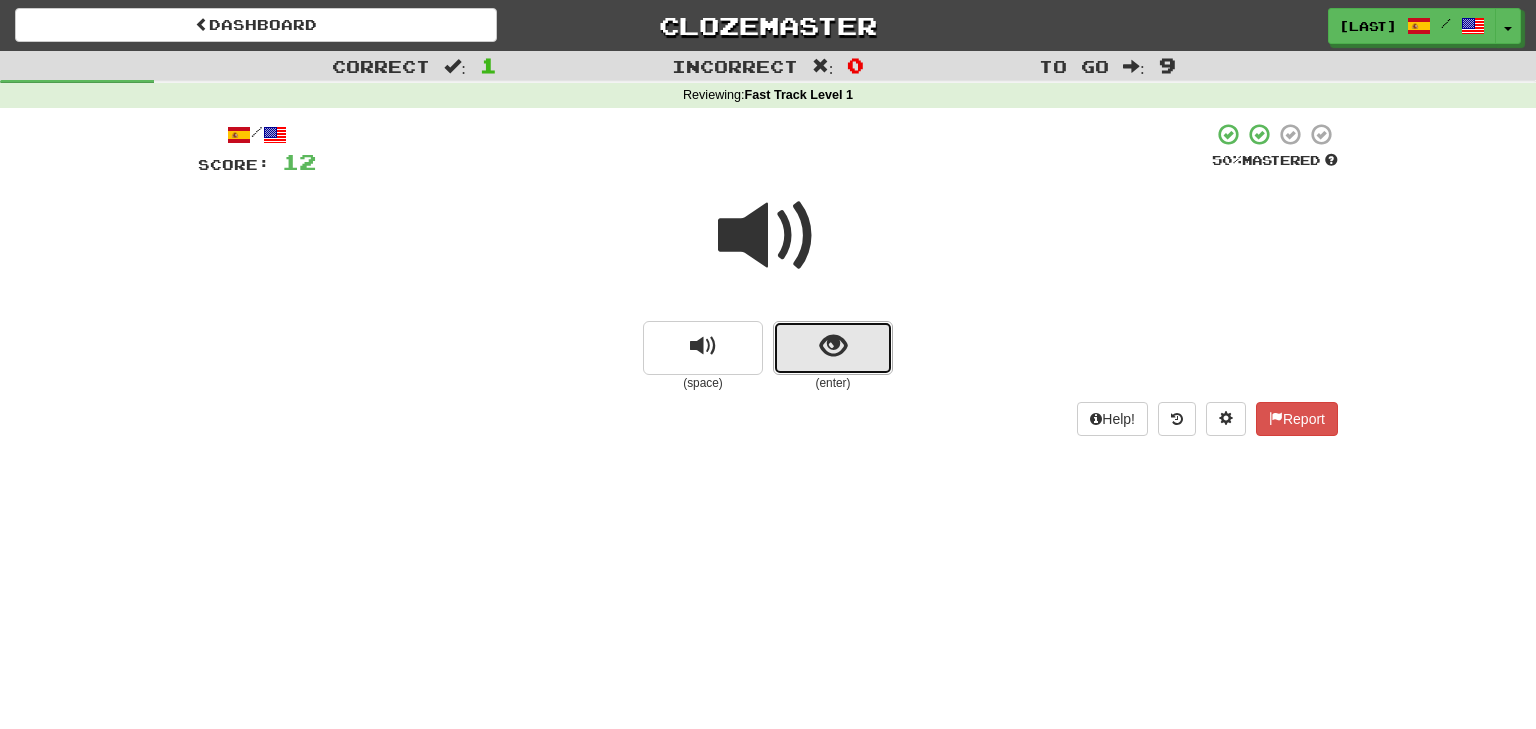 click at bounding box center [833, 346] 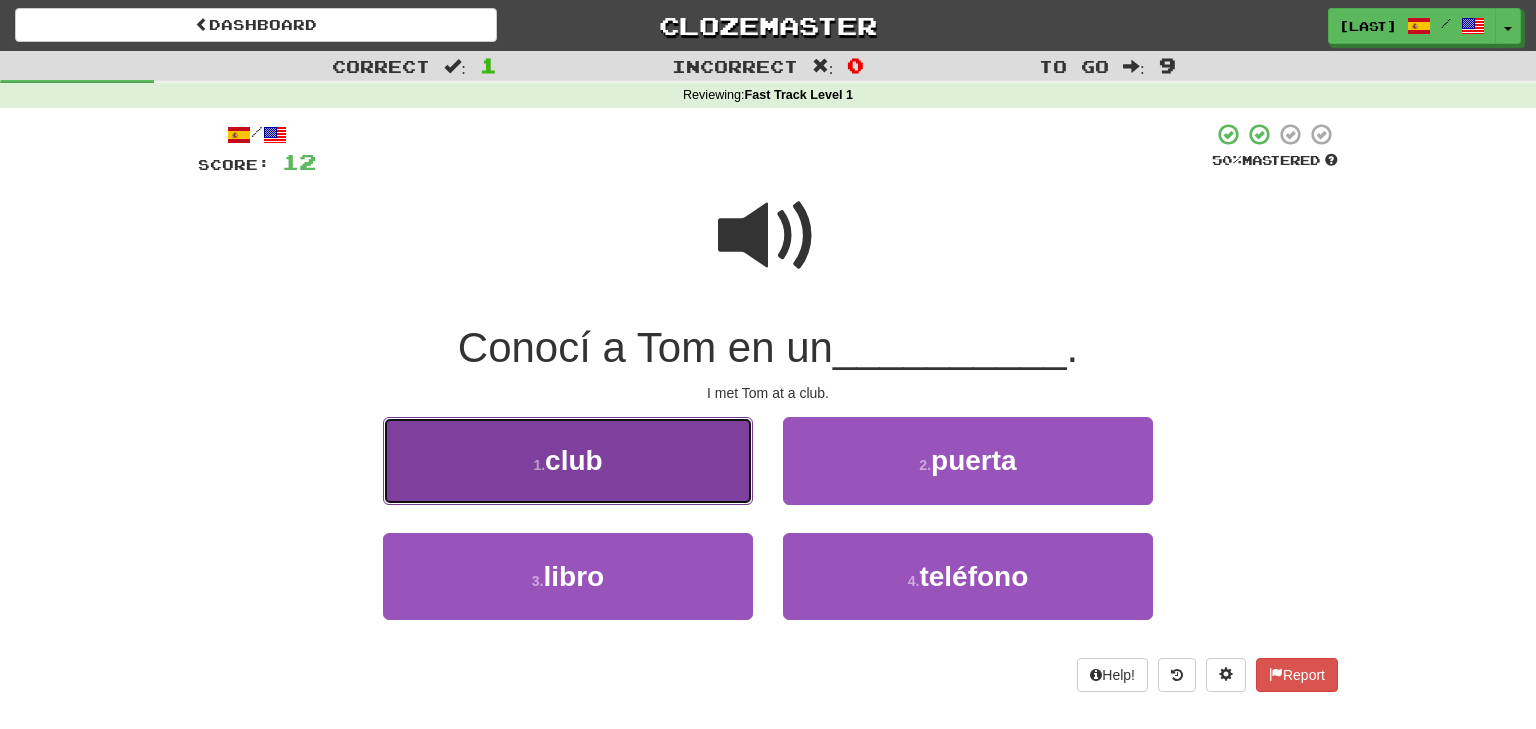 click on "1 .  club" at bounding box center (568, 460) 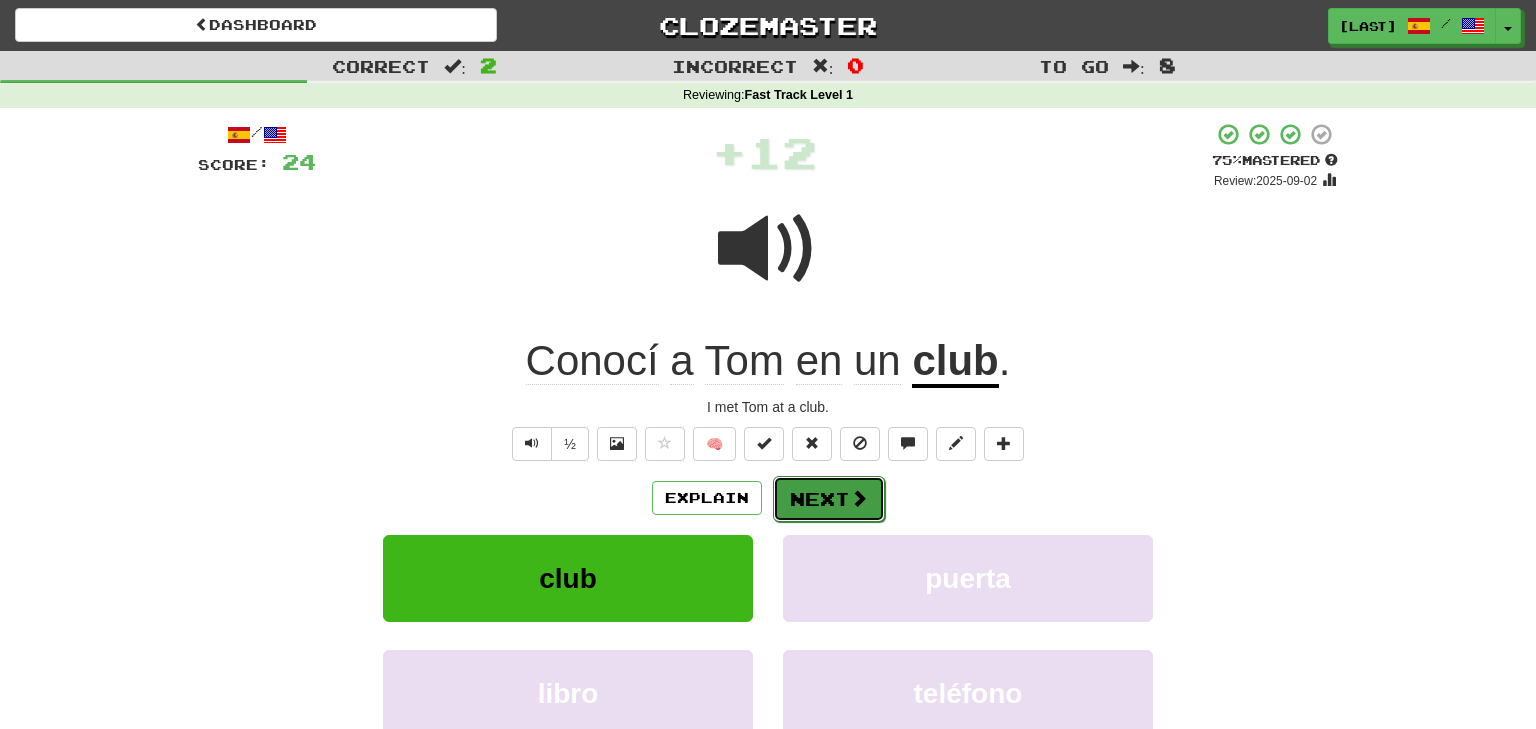 click on "Next" at bounding box center [829, 499] 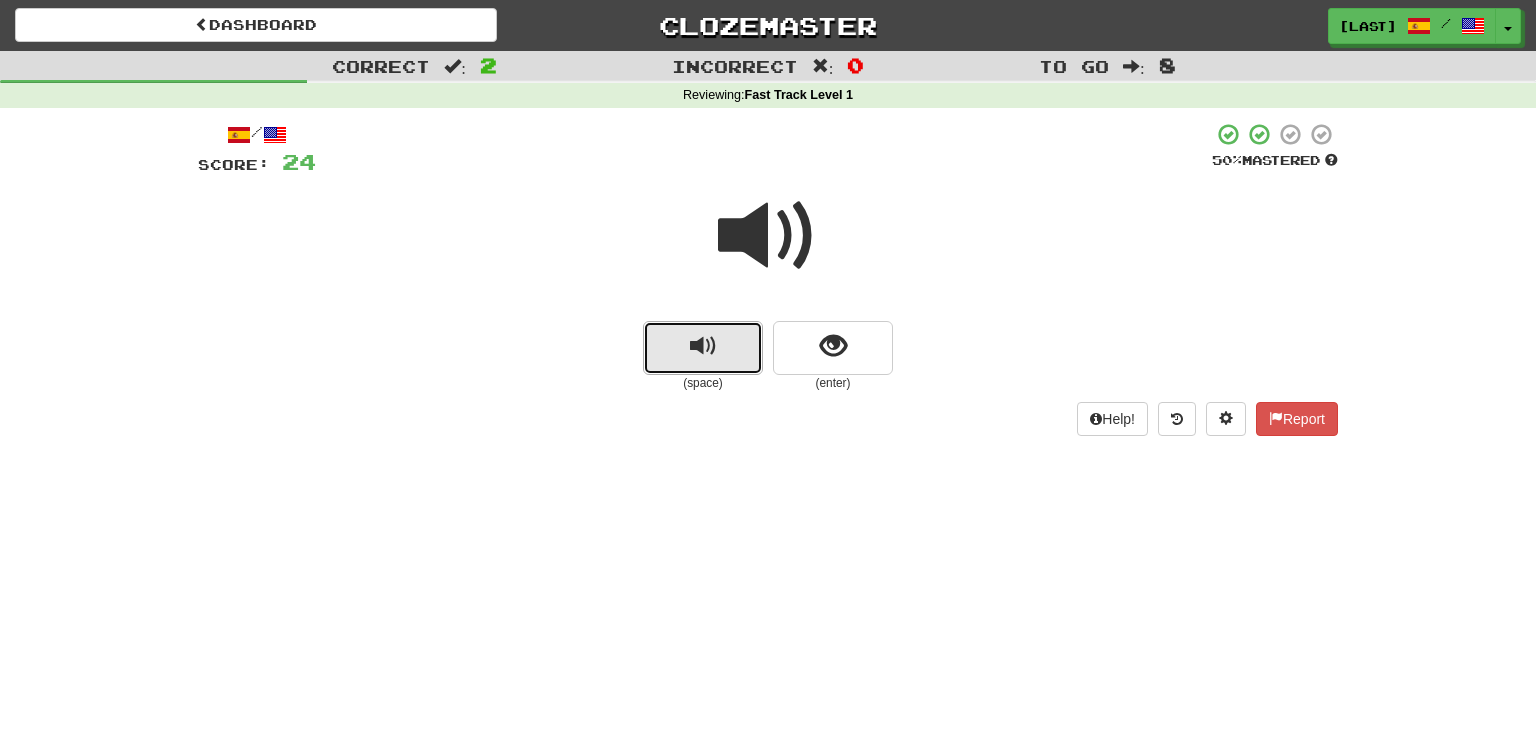 click at bounding box center (703, 348) 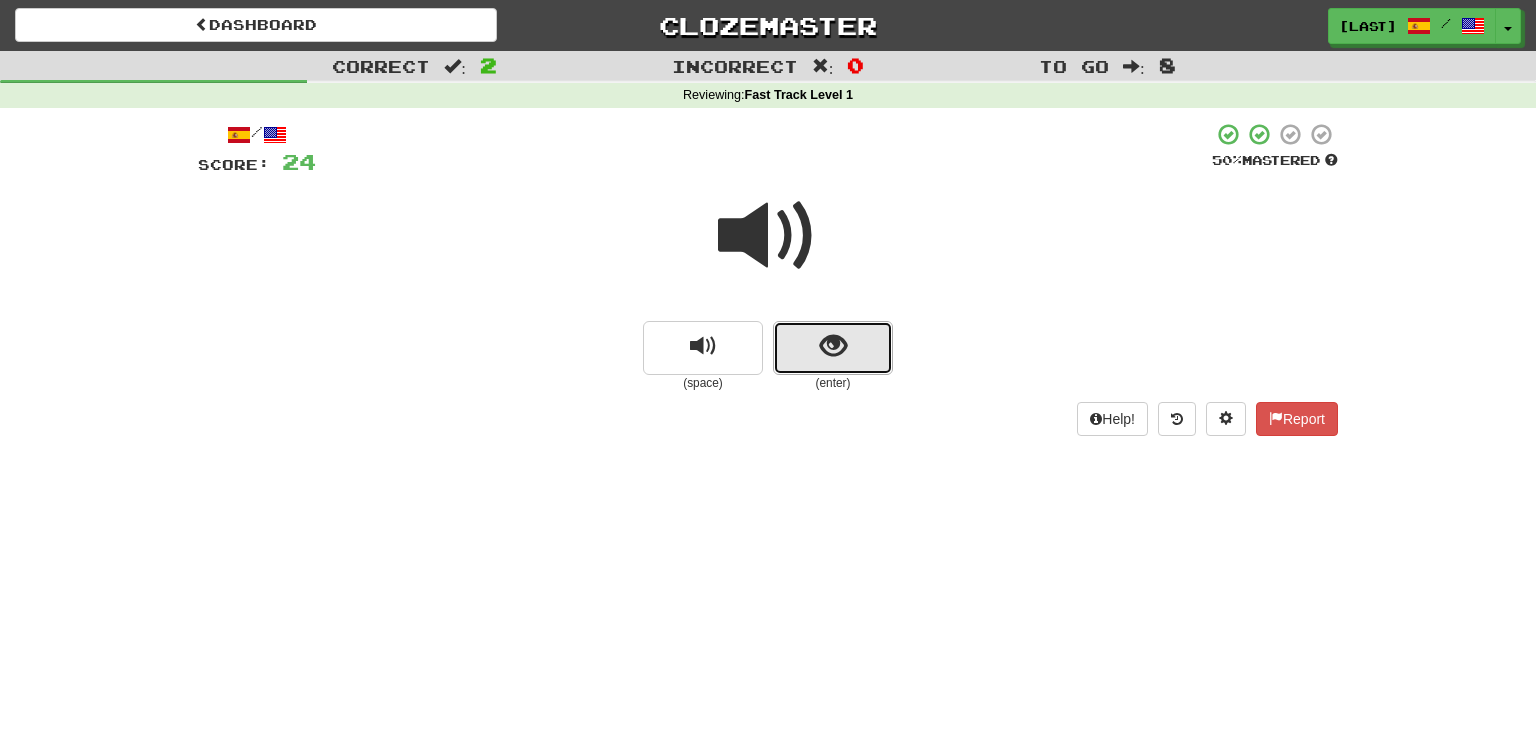 click at bounding box center [833, 346] 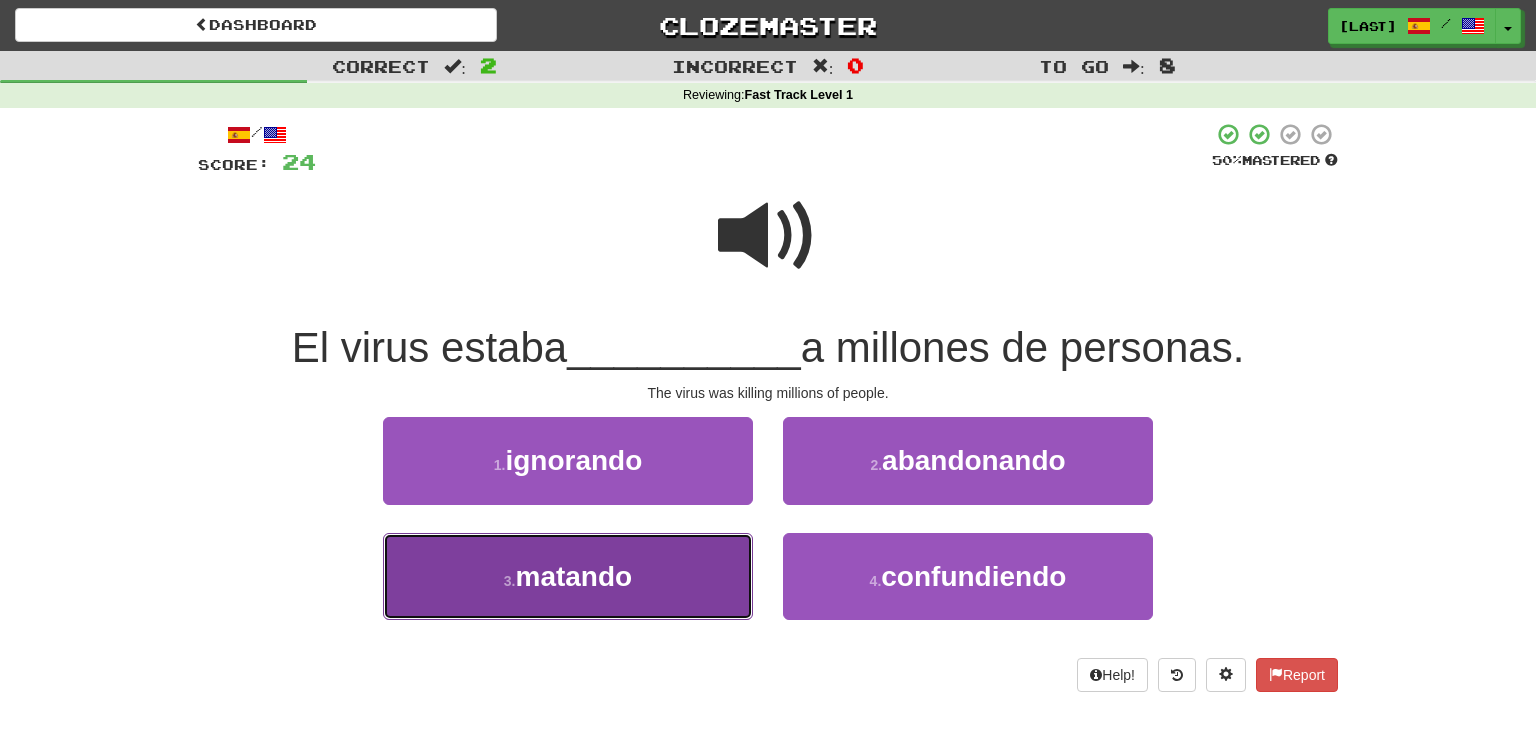 click on "matando" at bounding box center (574, 576) 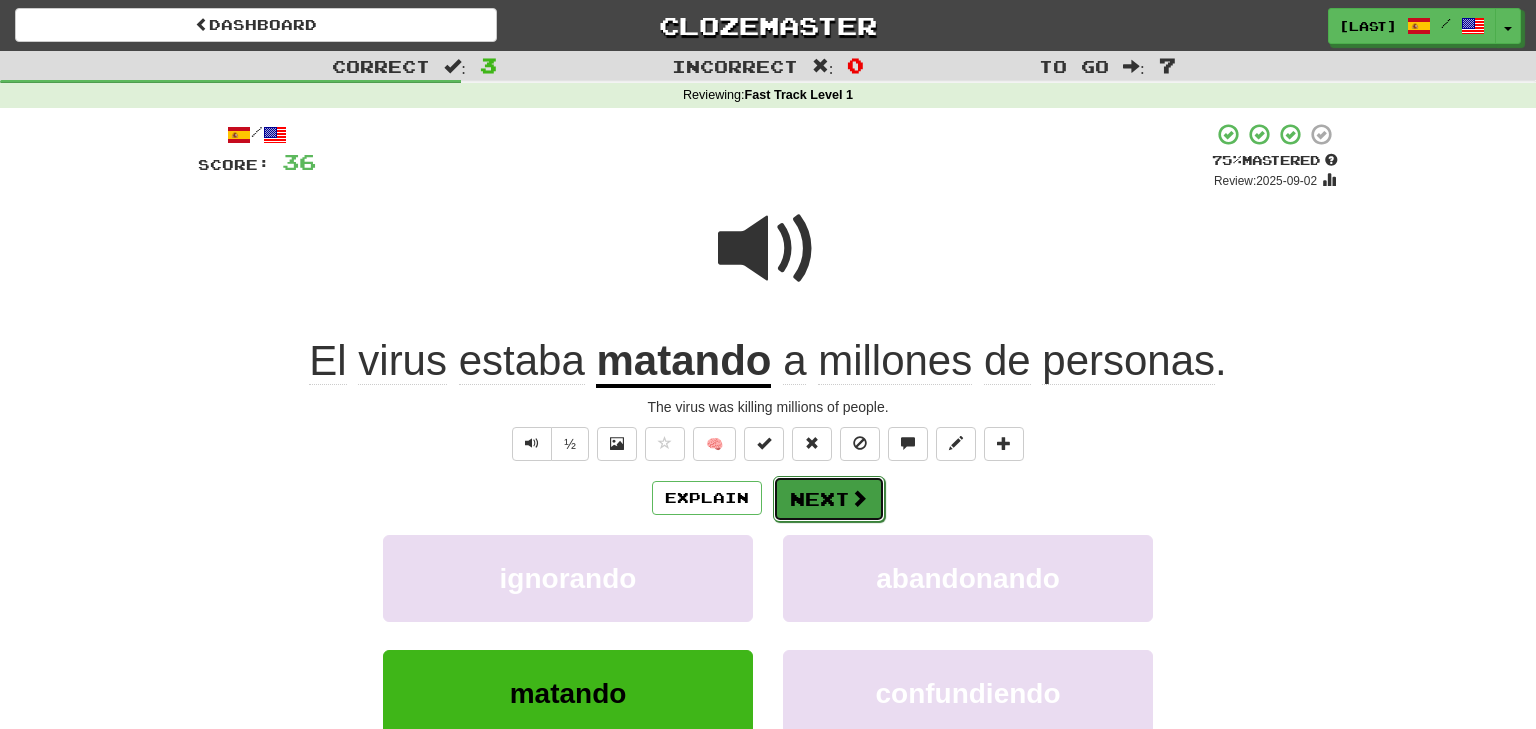 click on "Next" at bounding box center [829, 499] 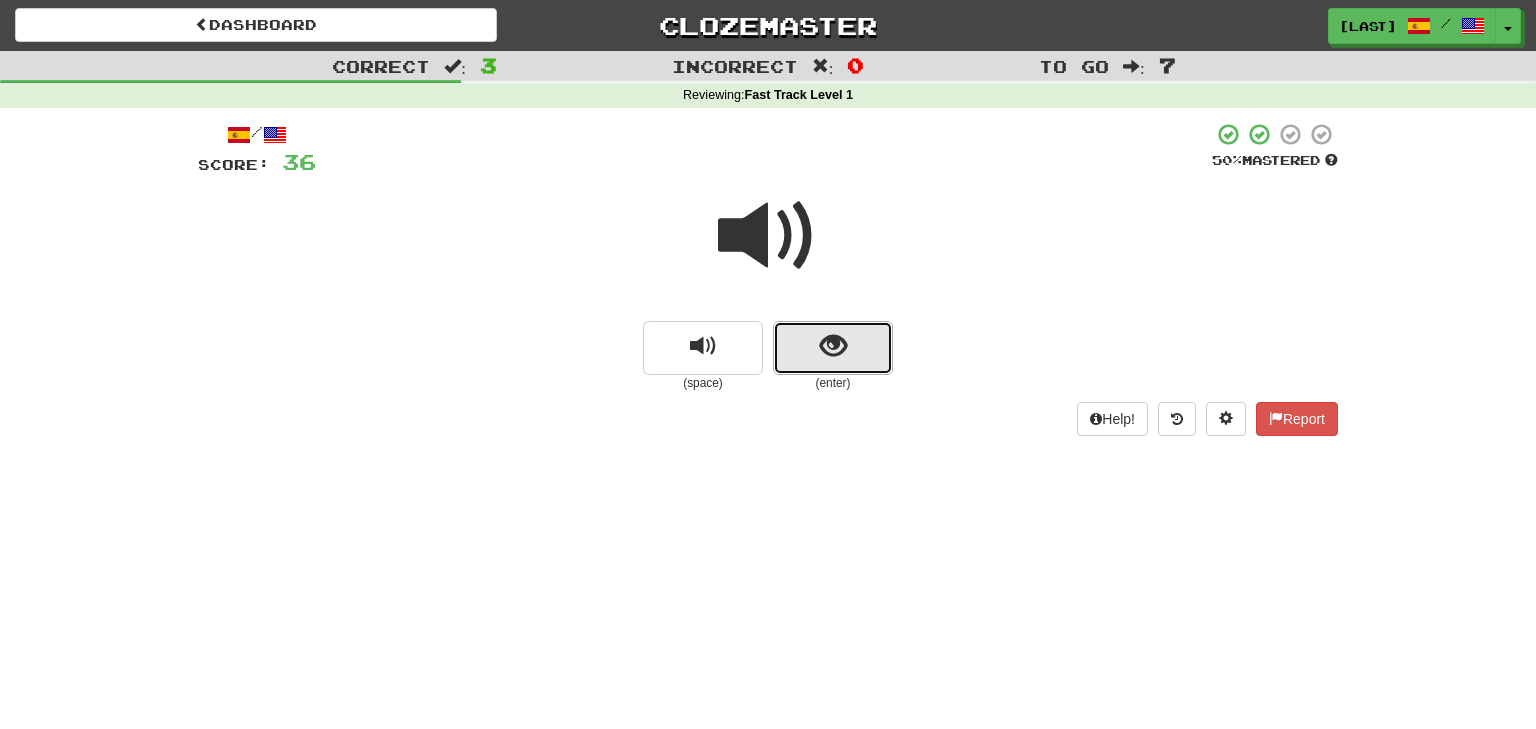 click at bounding box center [833, 346] 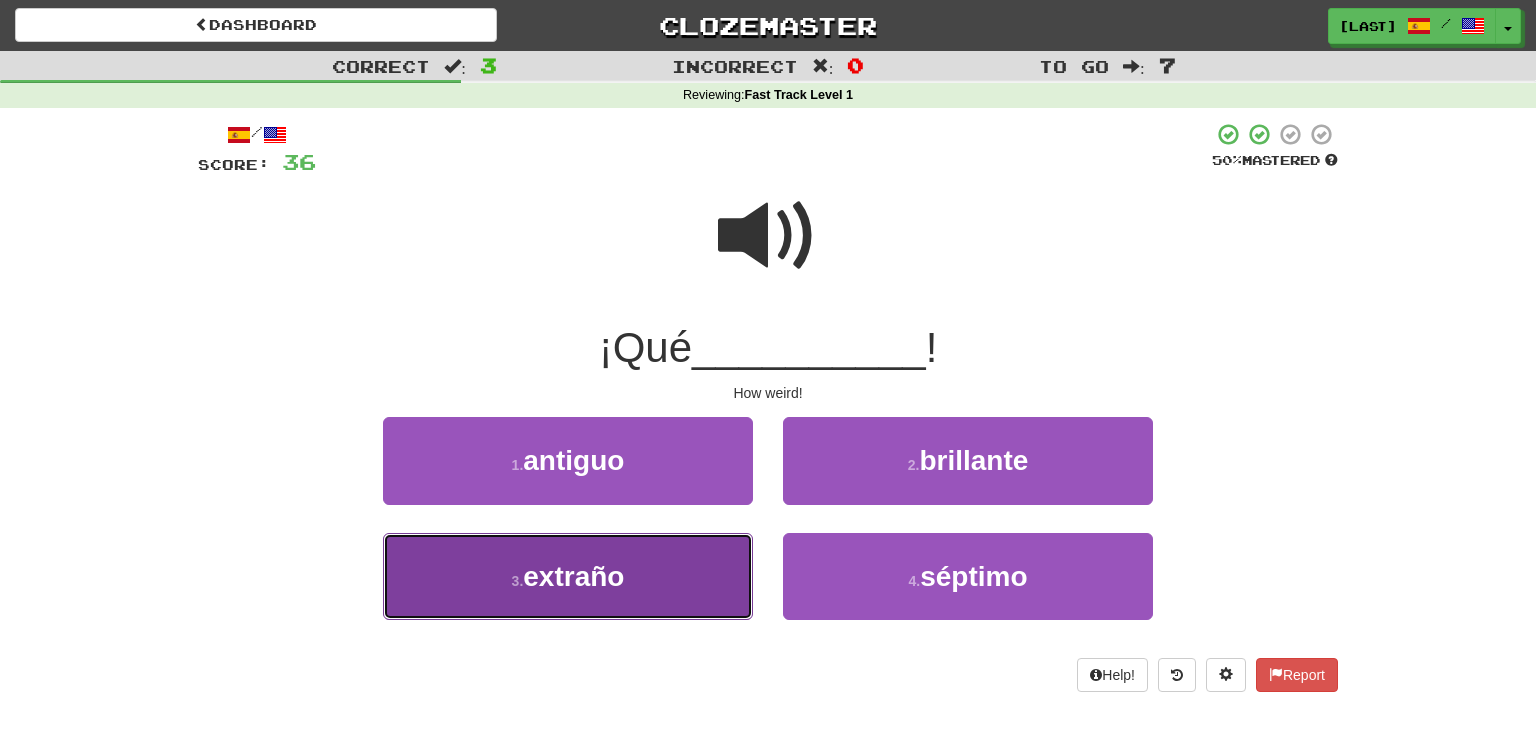 click on "3 .  extraño" at bounding box center [568, 576] 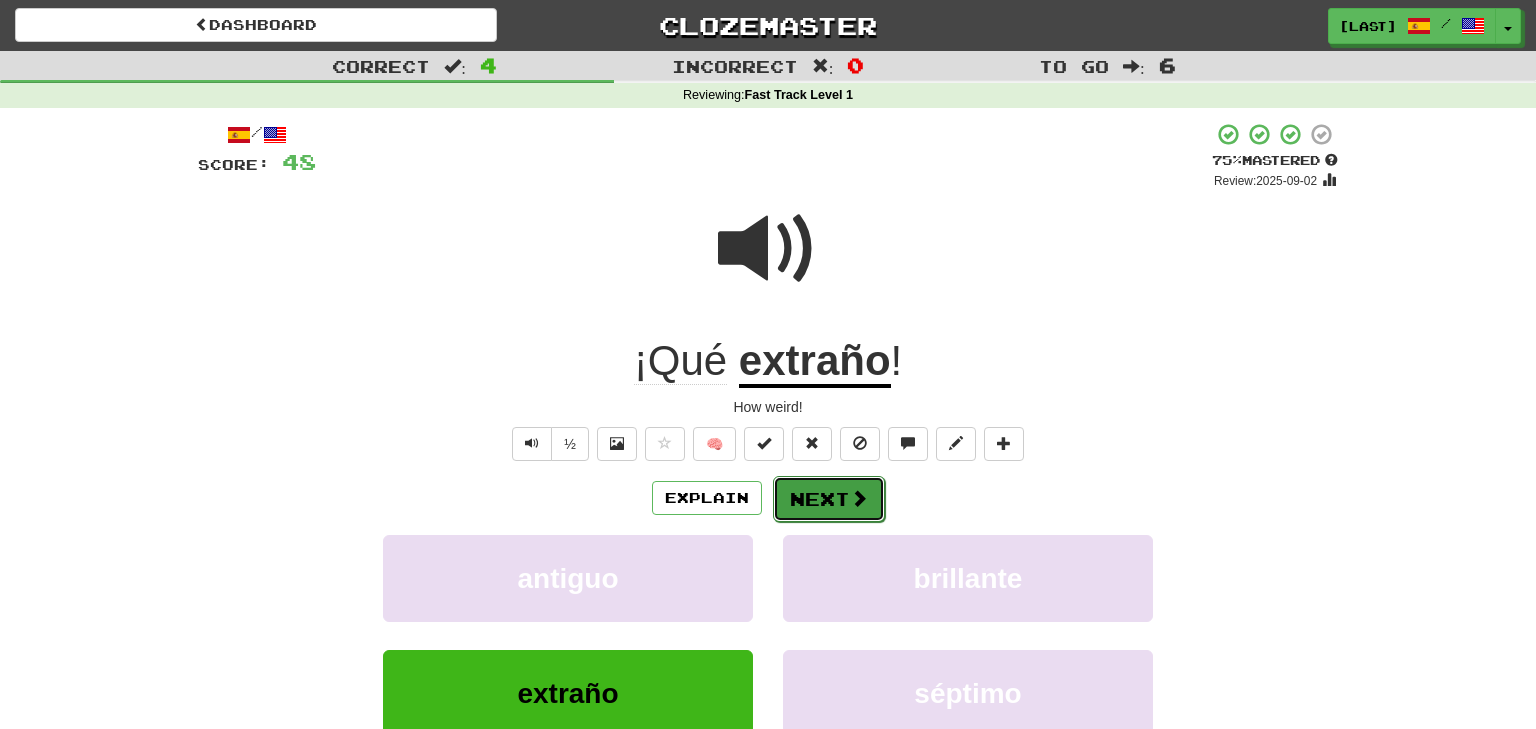 click on "Next" at bounding box center [829, 499] 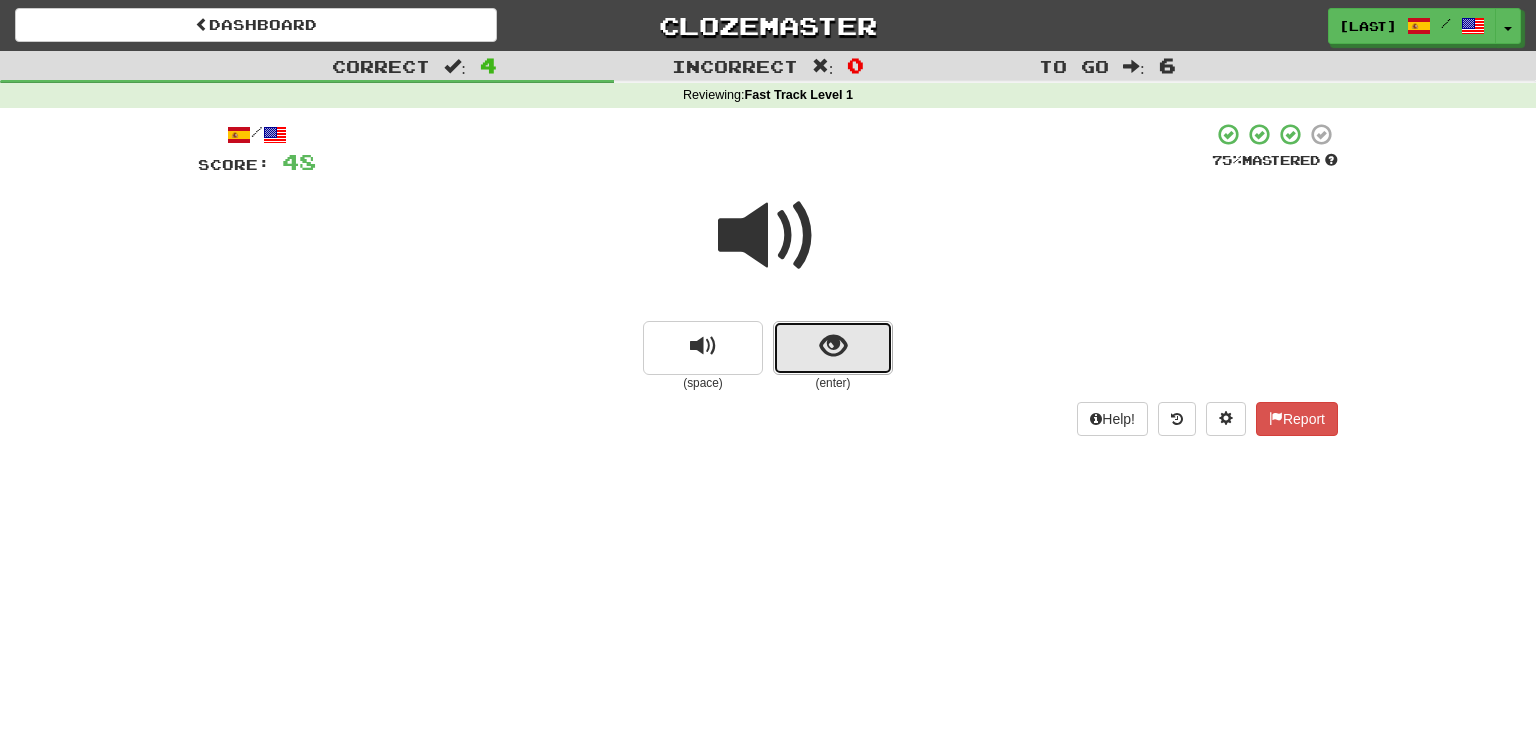 click at bounding box center (833, 346) 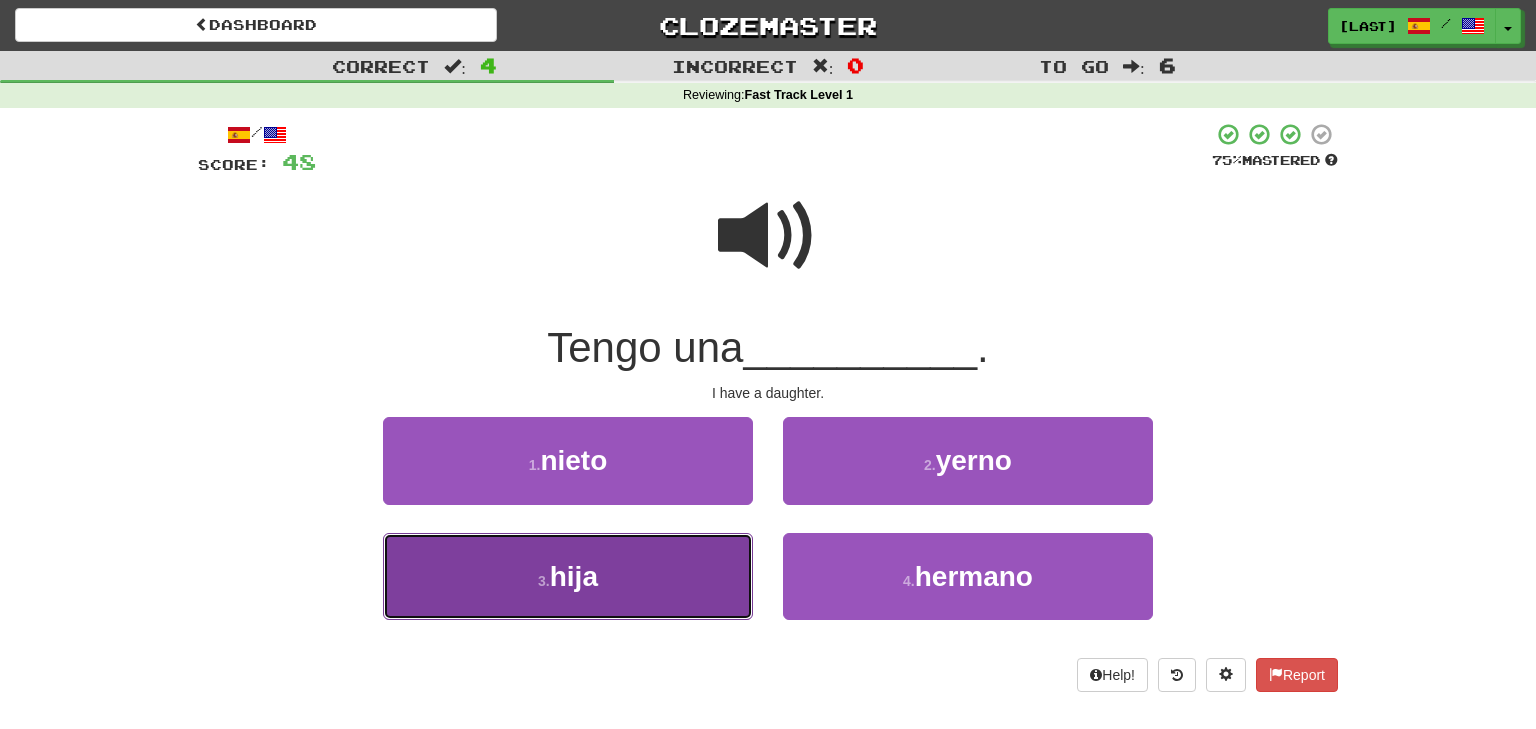 click on "3 .  hija" at bounding box center (568, 576) 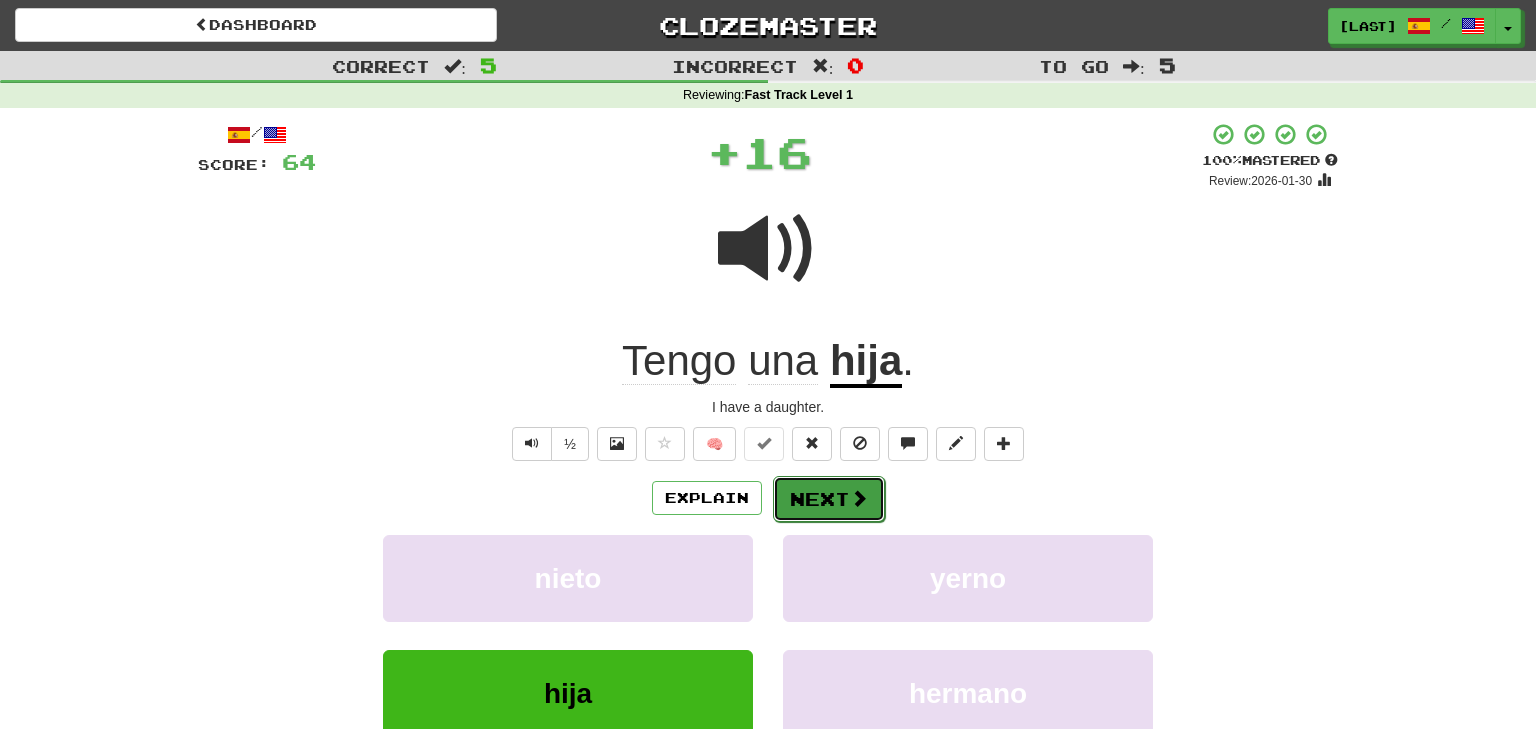 click on "Next" at bounding box center (829, 499) 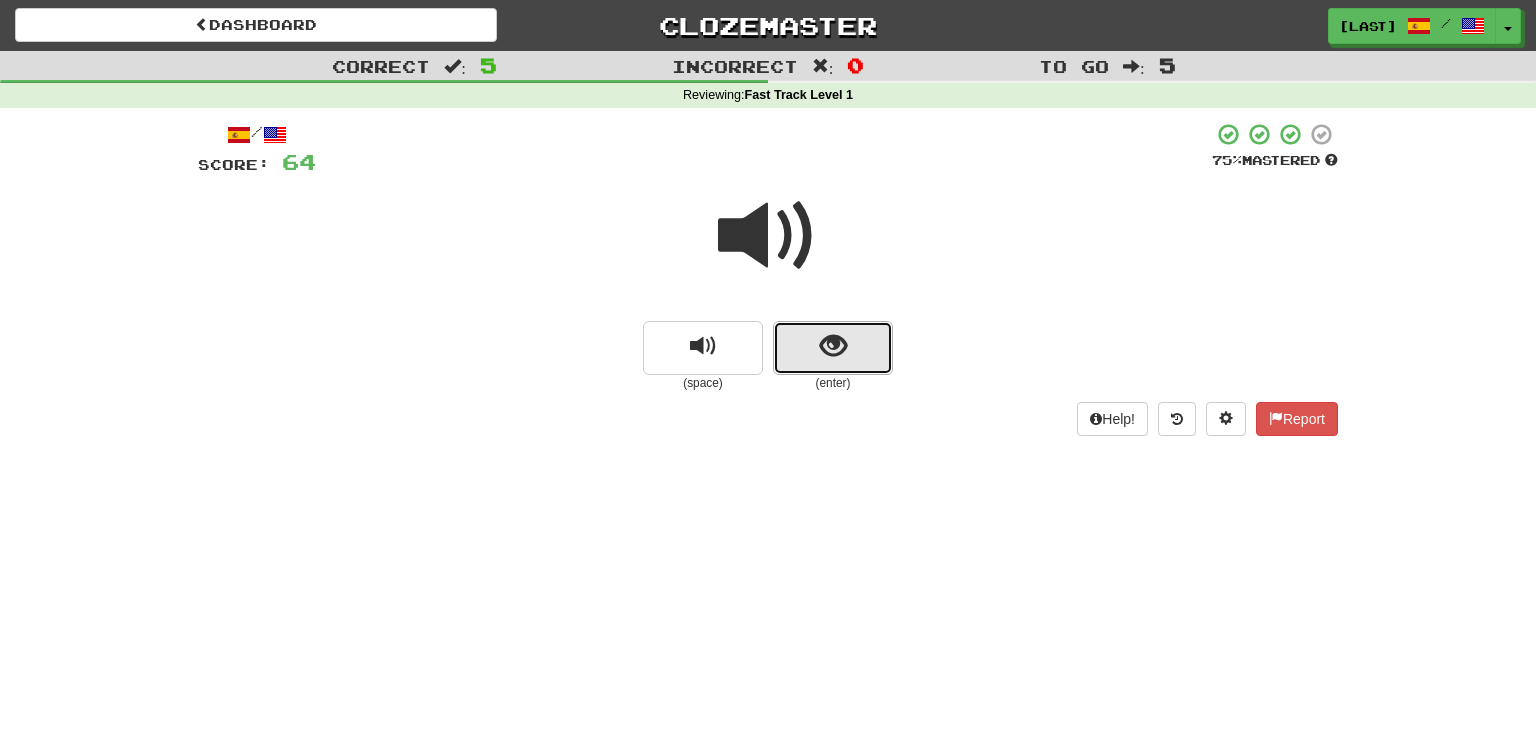 click at bounding box center (833, 346) 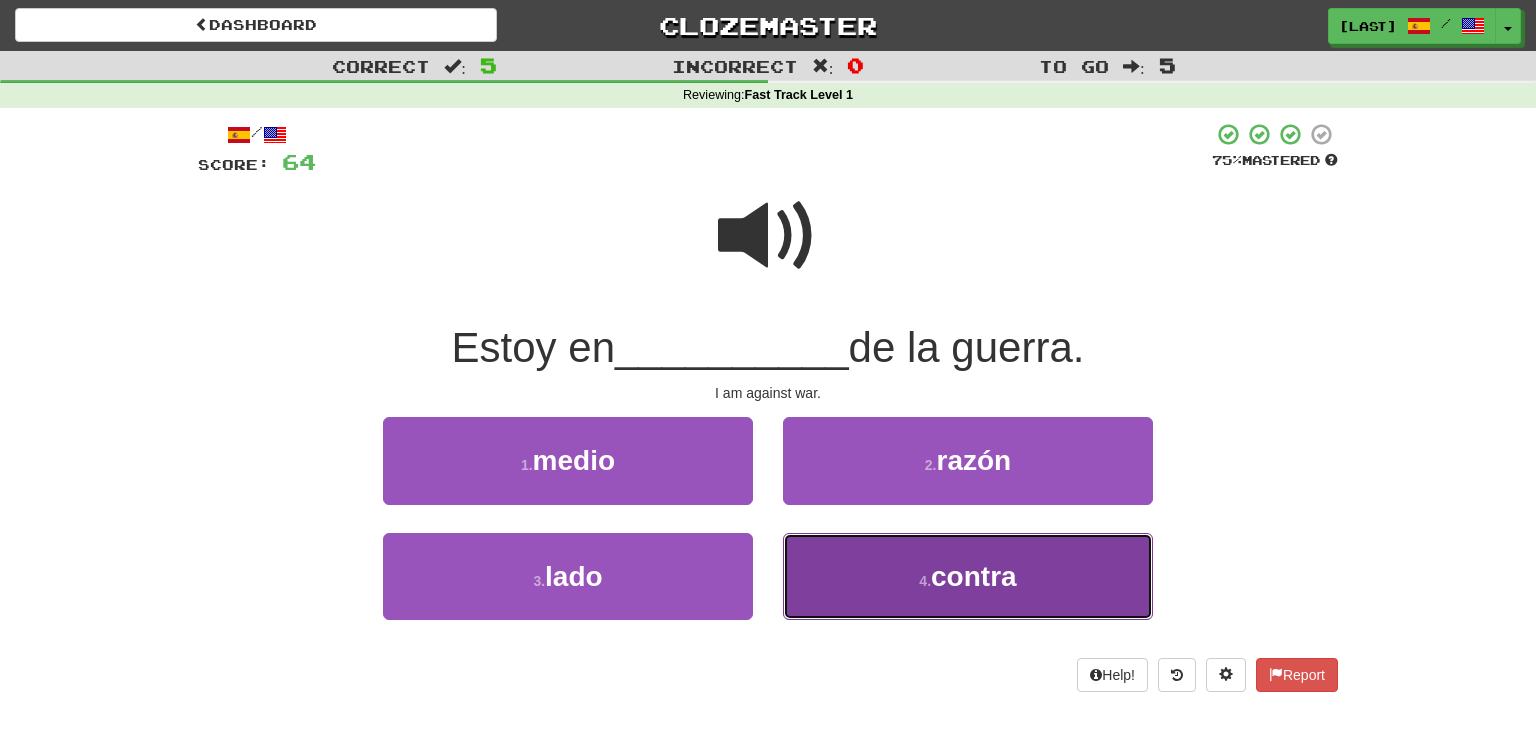 click on "contra" at bounding box center [974, 576] 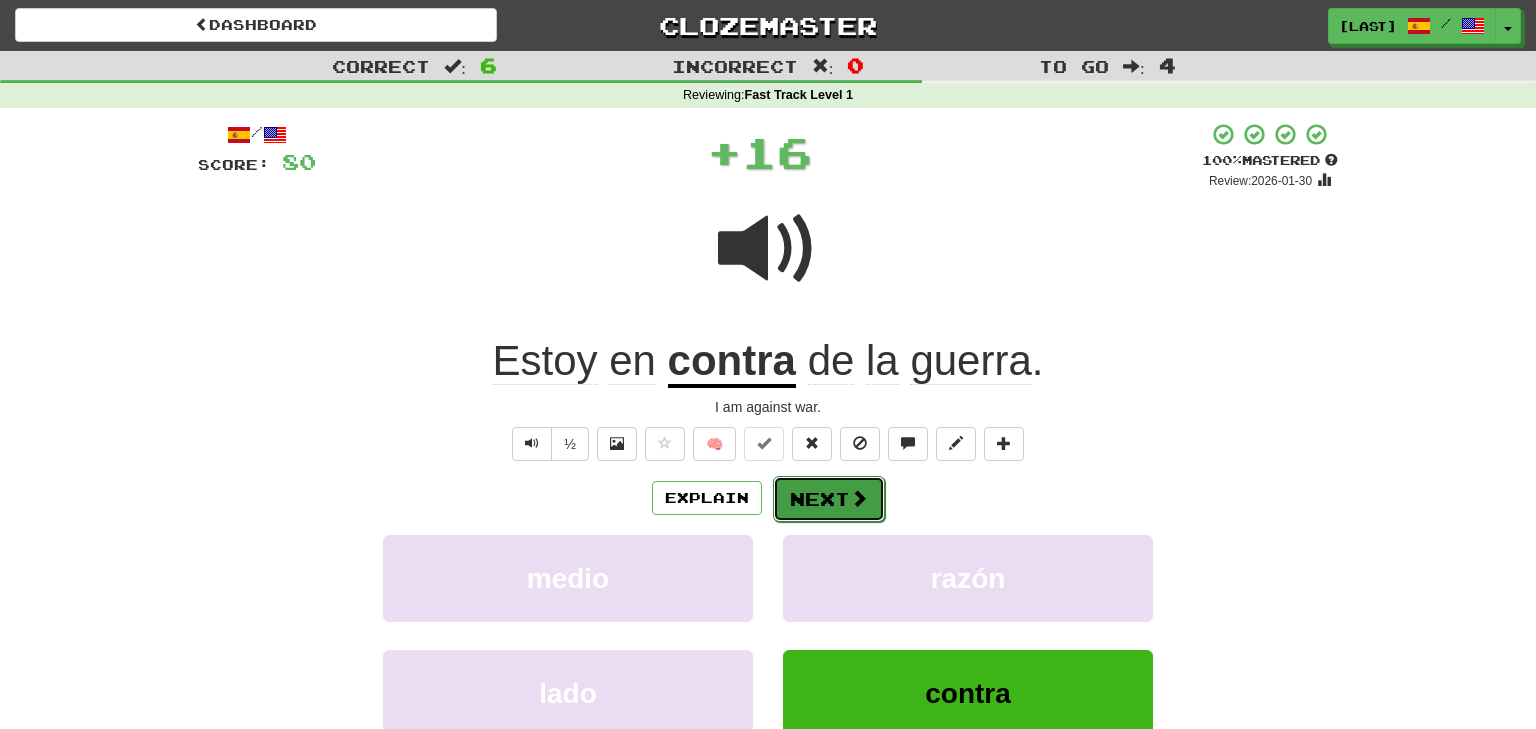 click on "Next" at bounding box center (829, 499) 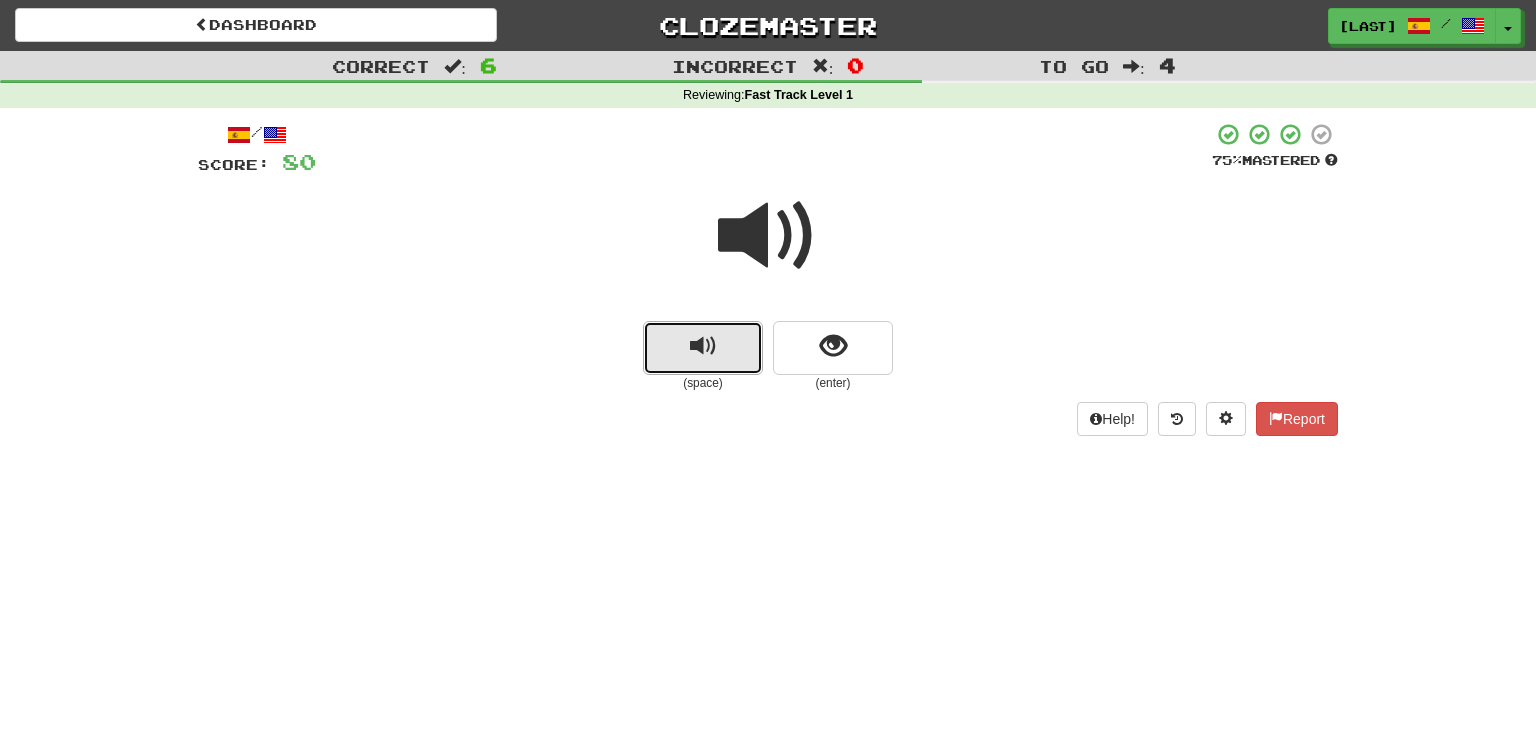 click at bounding box center (703, 348) 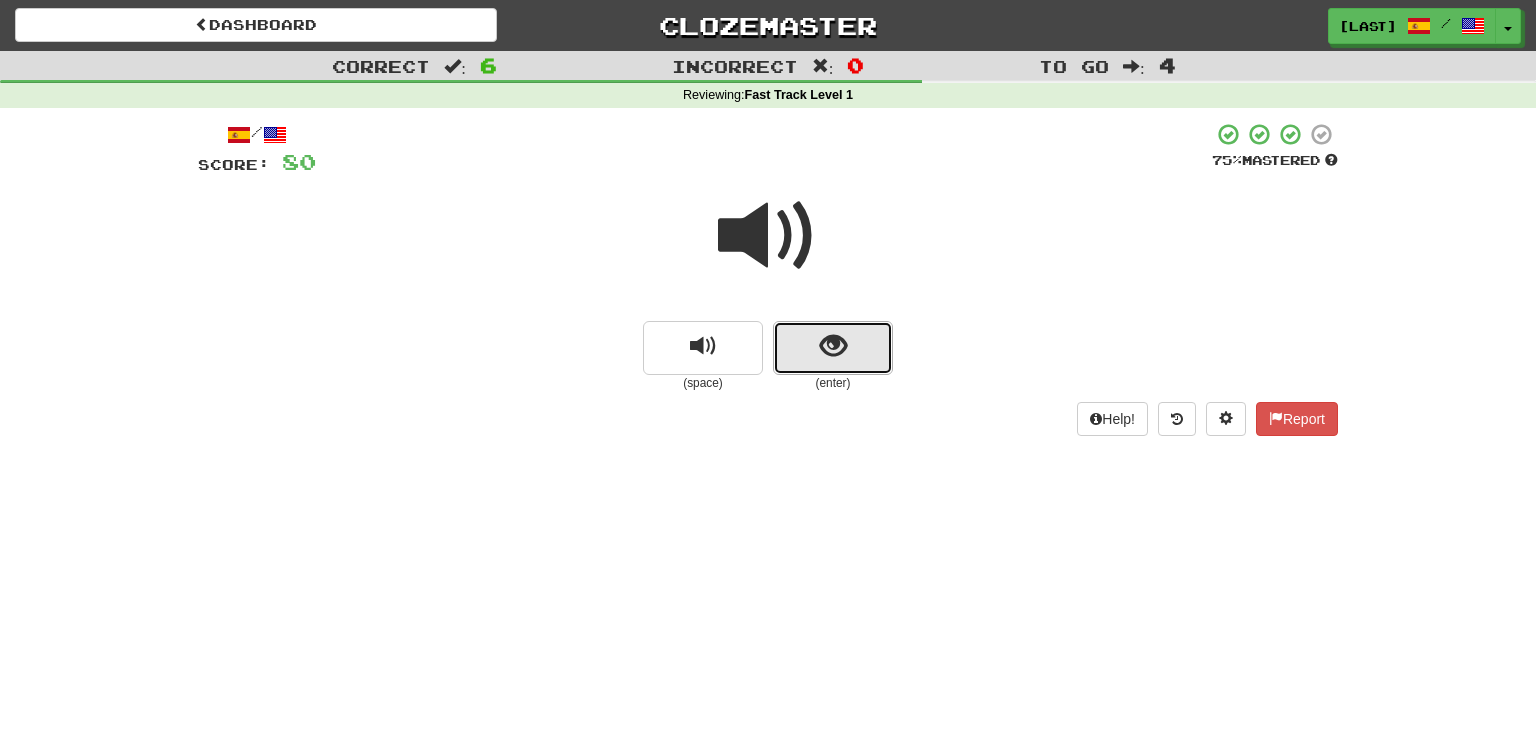 click at bounding box center [833, 346] 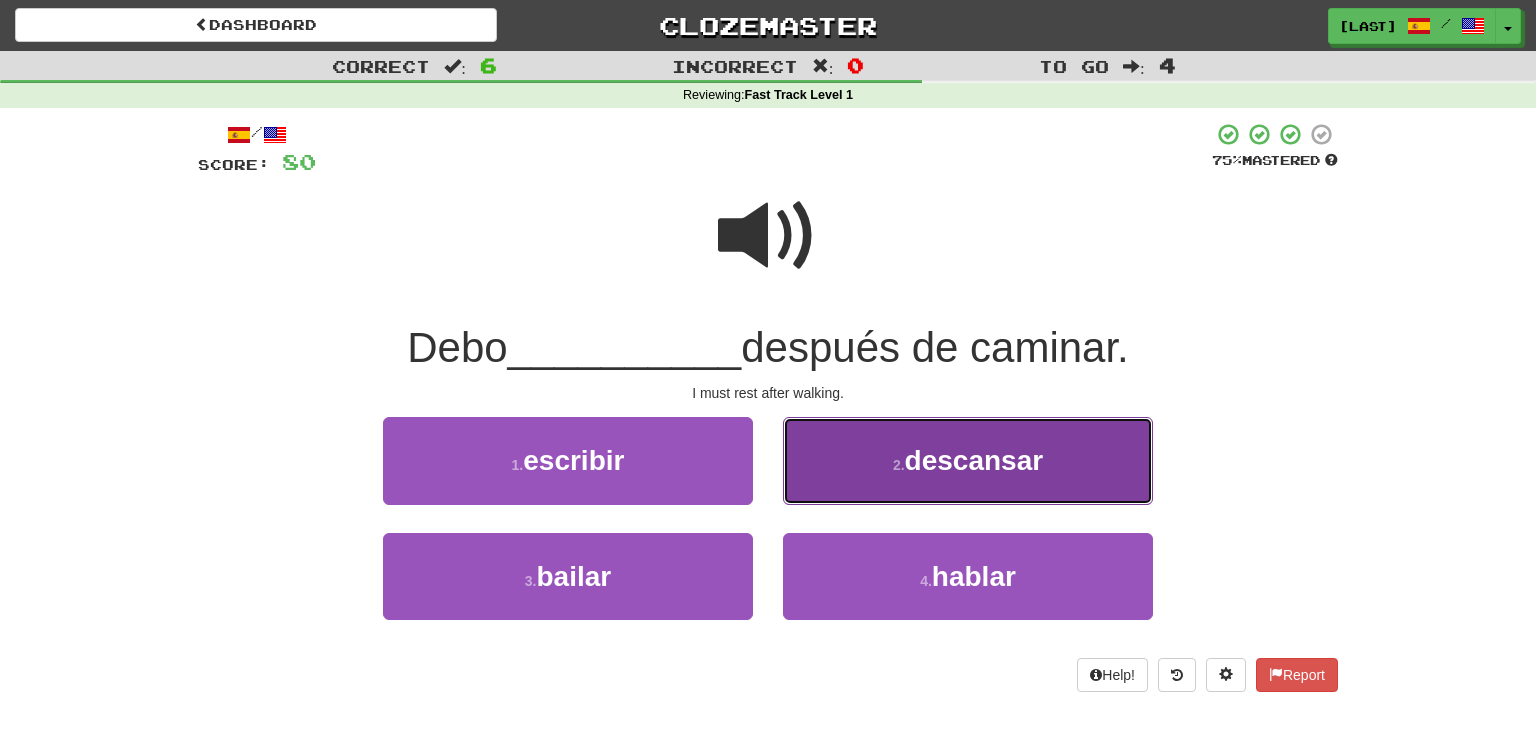 click on "descansar" at bounding box center [974, 460] 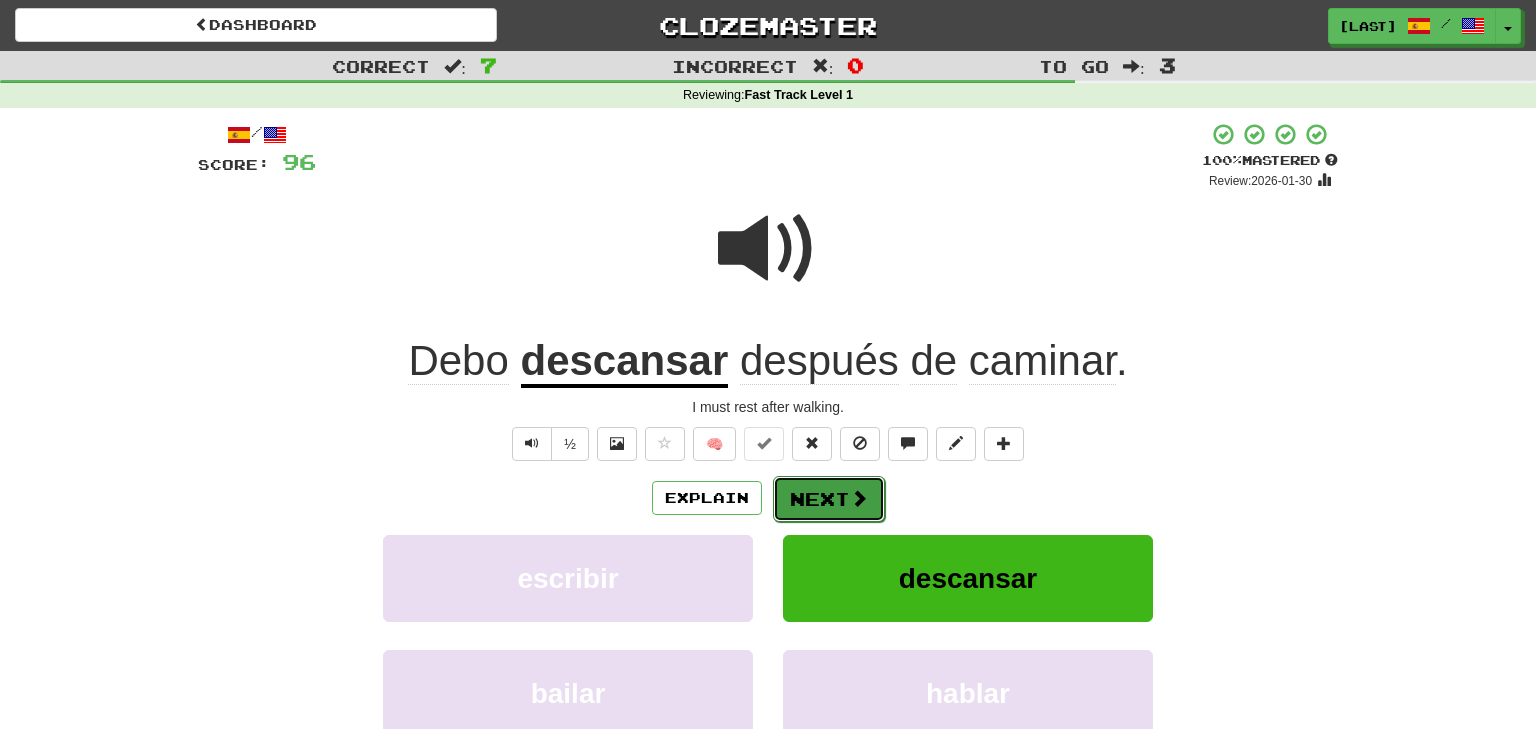 click on "Next" at bounding box center [829, 499] 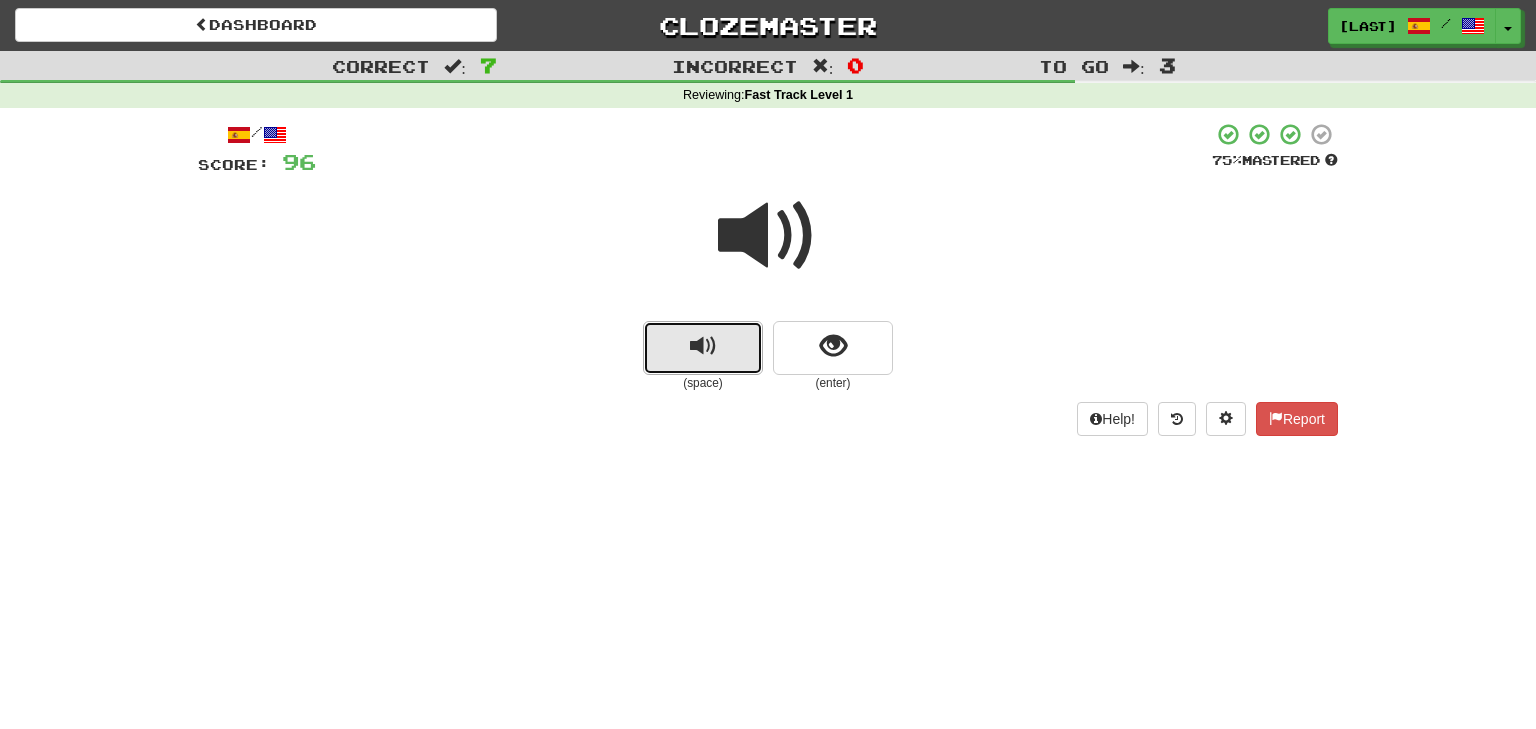 click at bounding box center [703, 348] 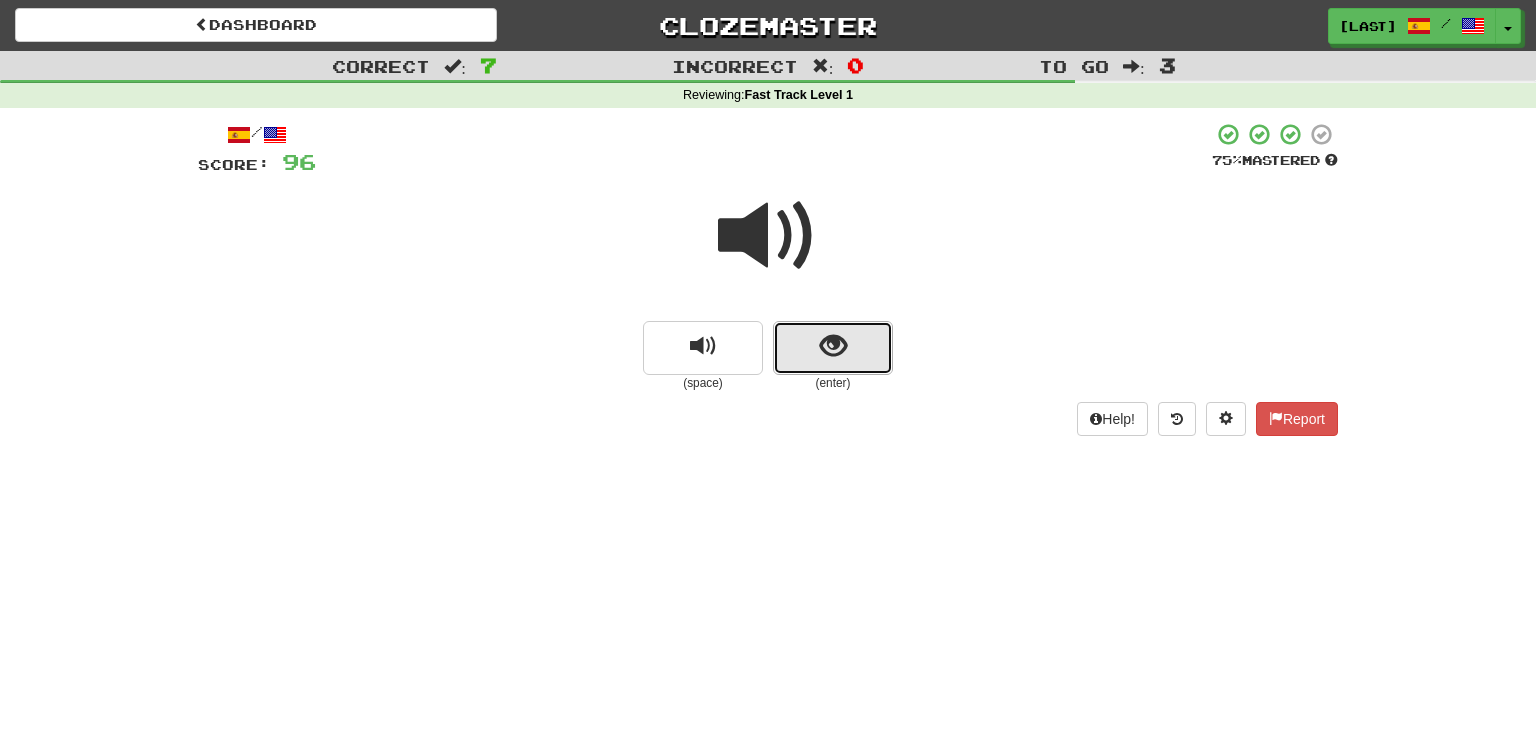 click at bounding box center (833, 346) 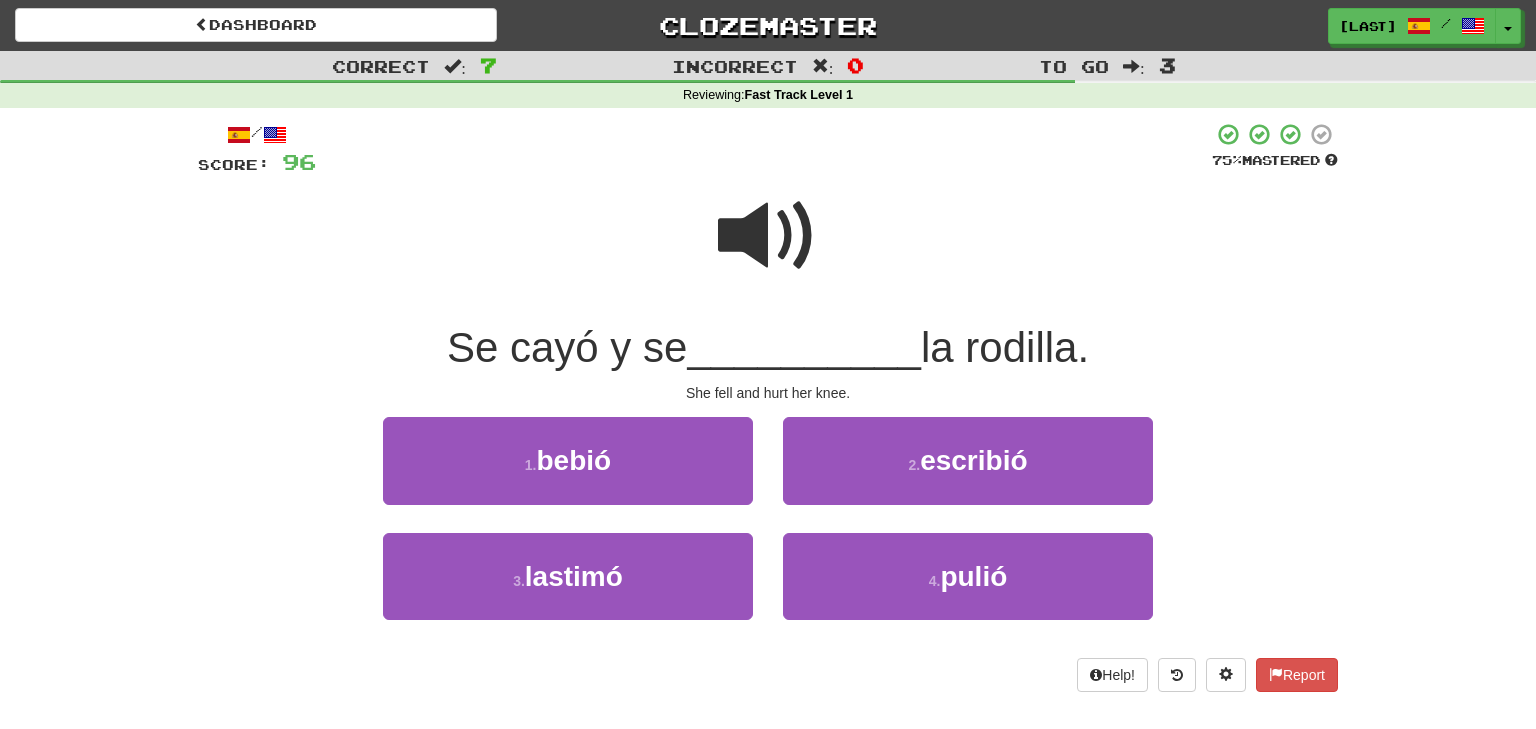 click at bounding box center [768, 236] 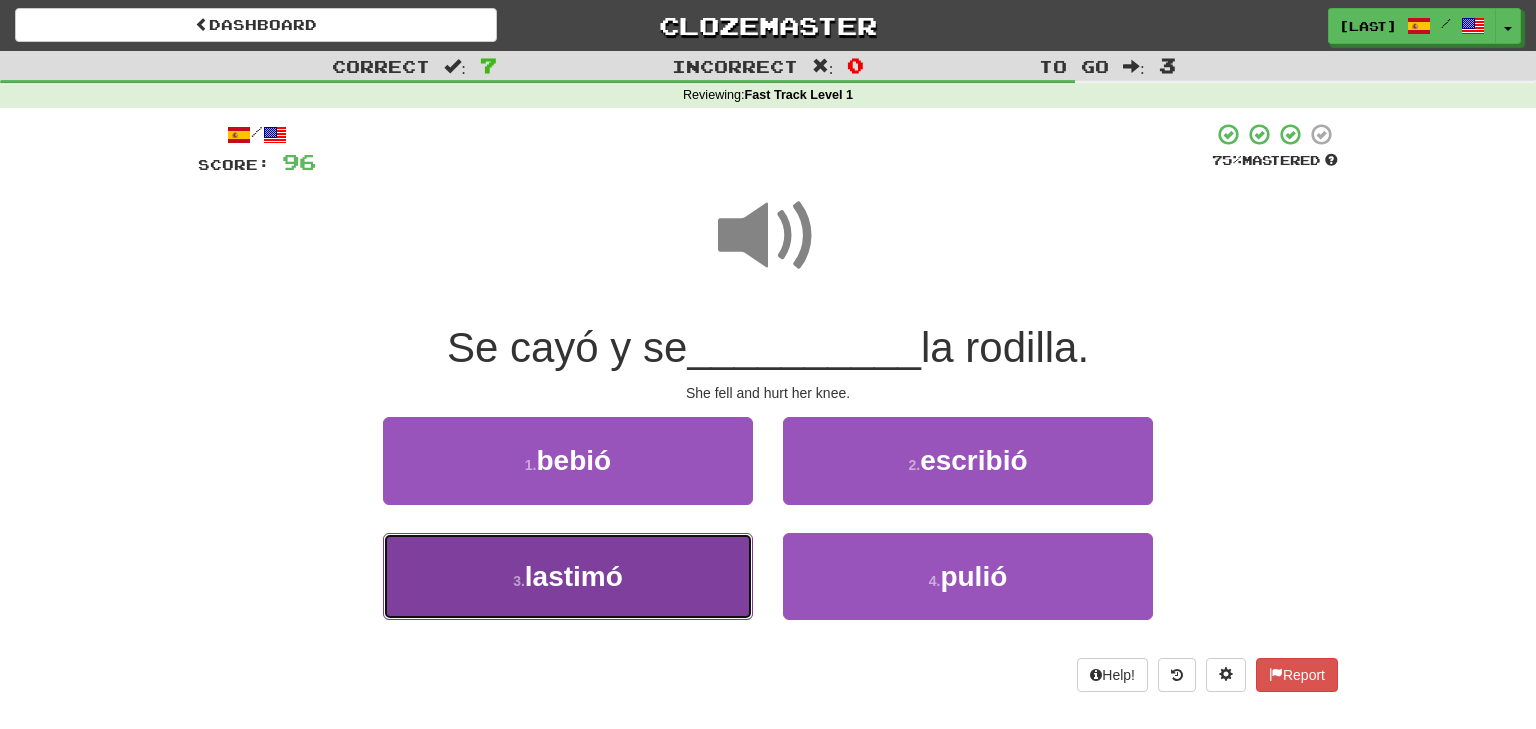 click on "3 .  lastimó" at bounding box center [568, 576] 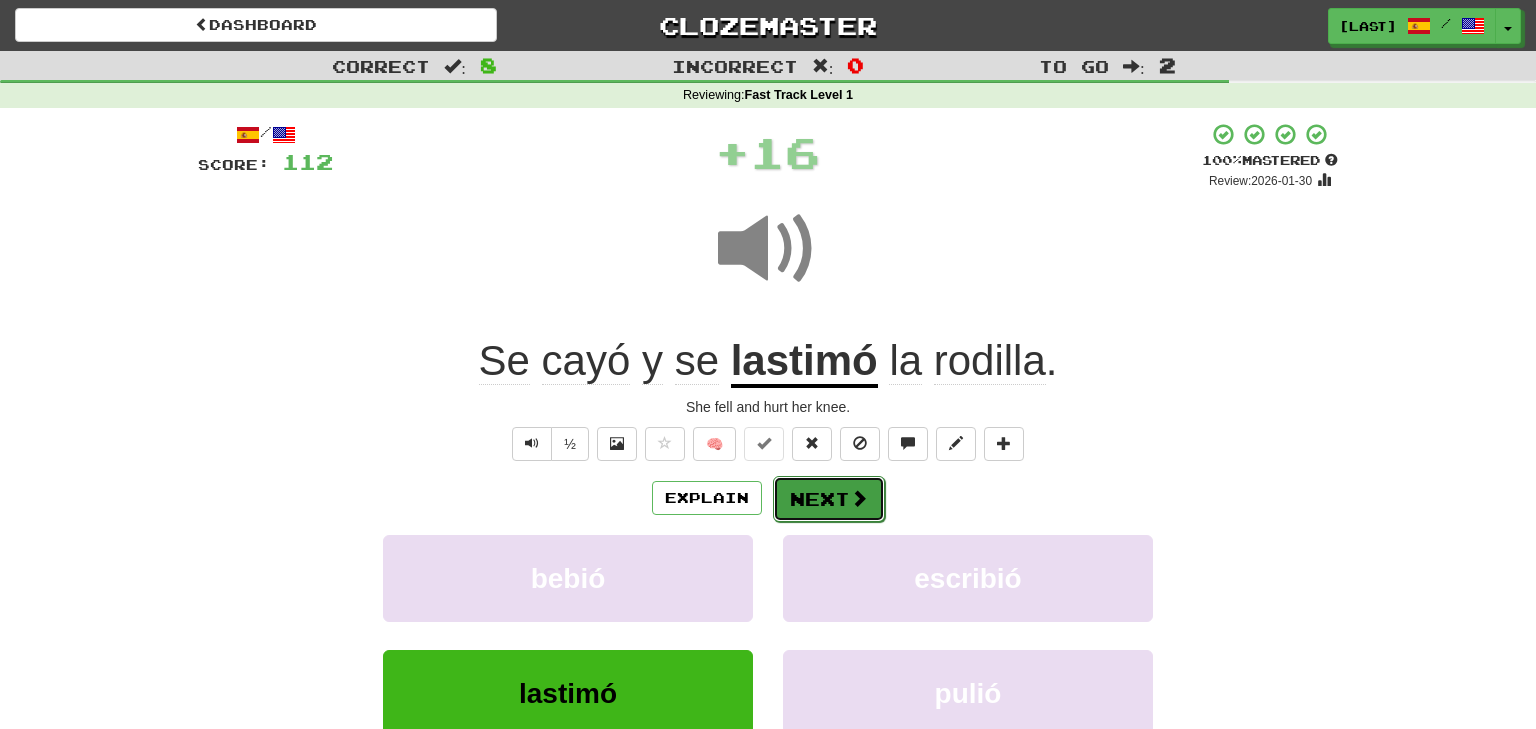 click on "Next" at bounding box center (829, 499) 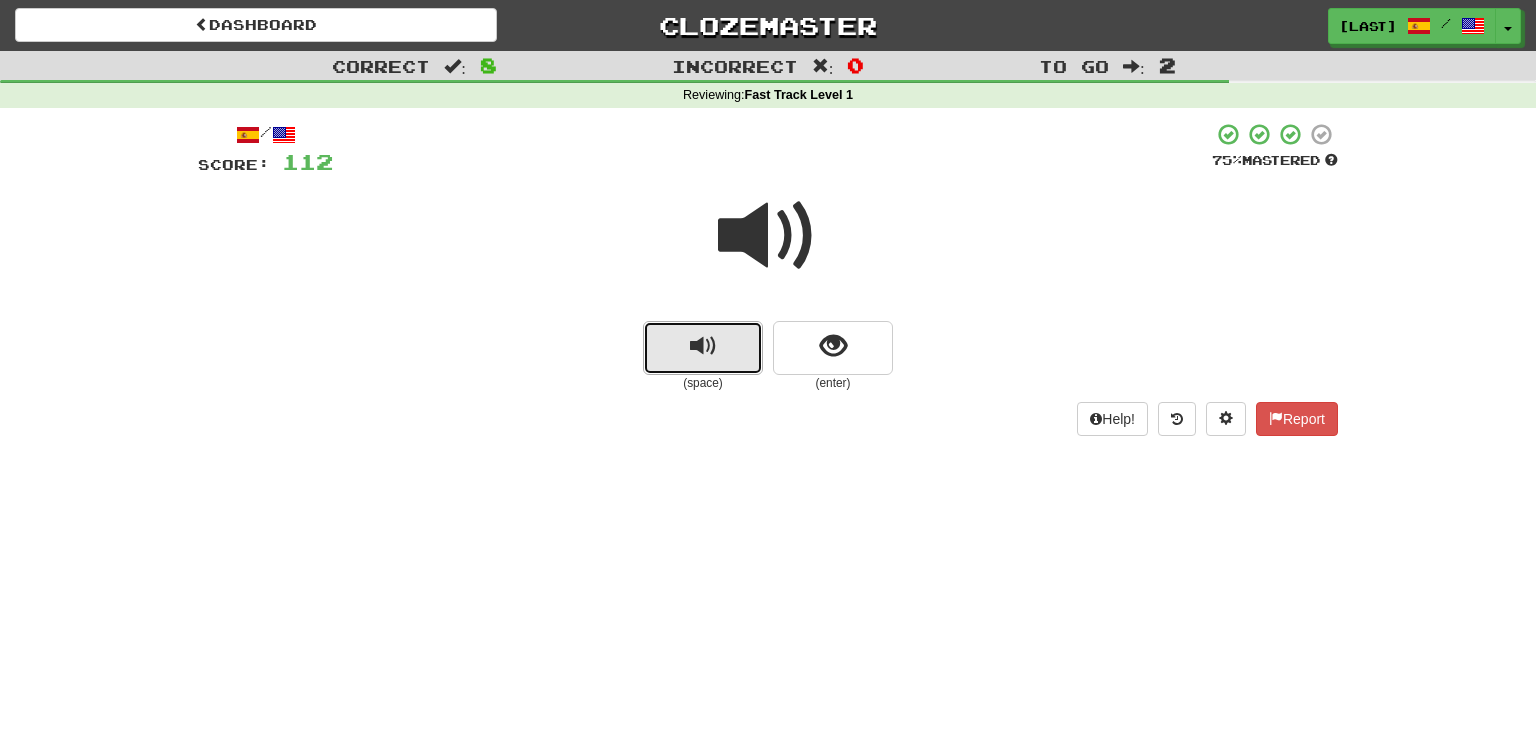click at bounding box center (703, 348) 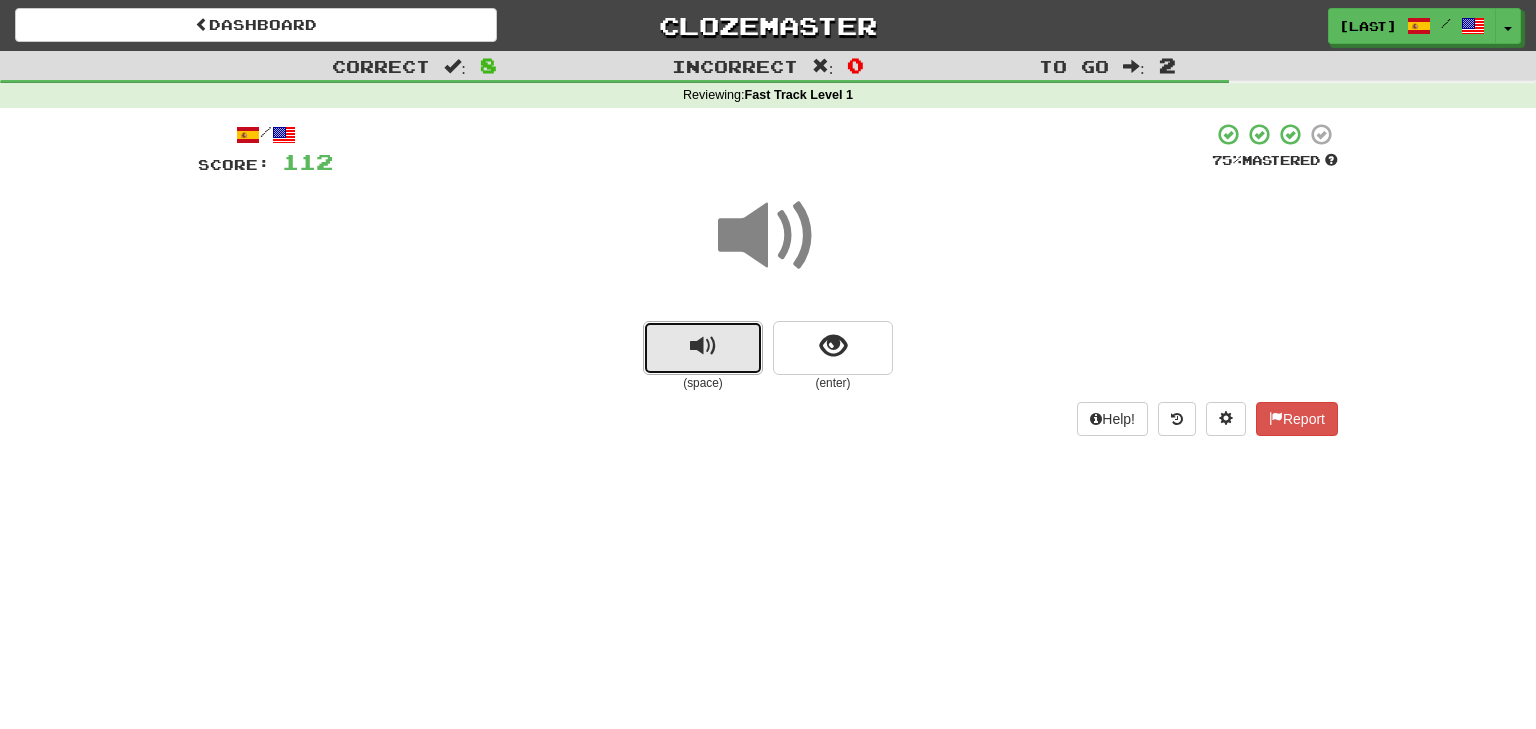 click at bounding box center [703, 348] 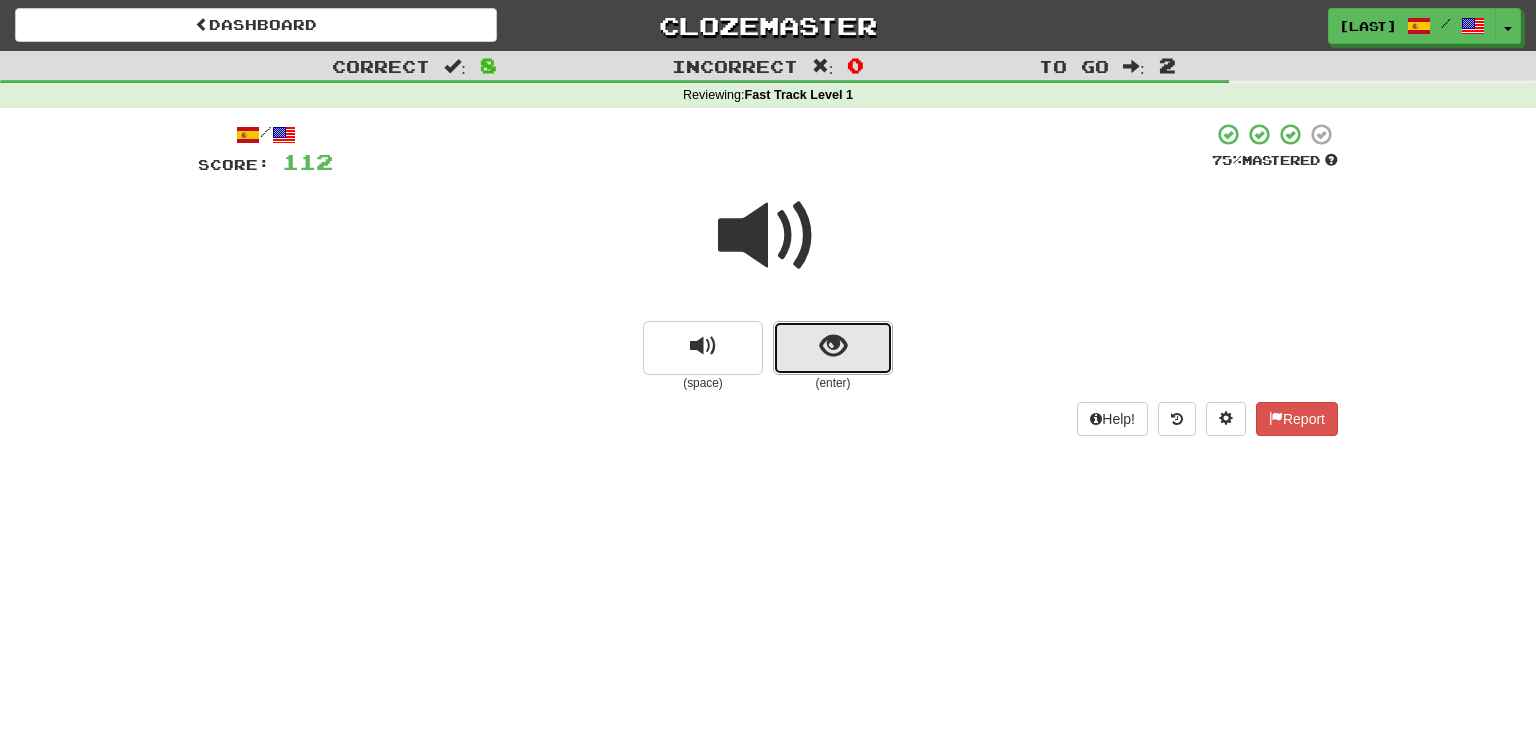click at bounding box center [833, 346] 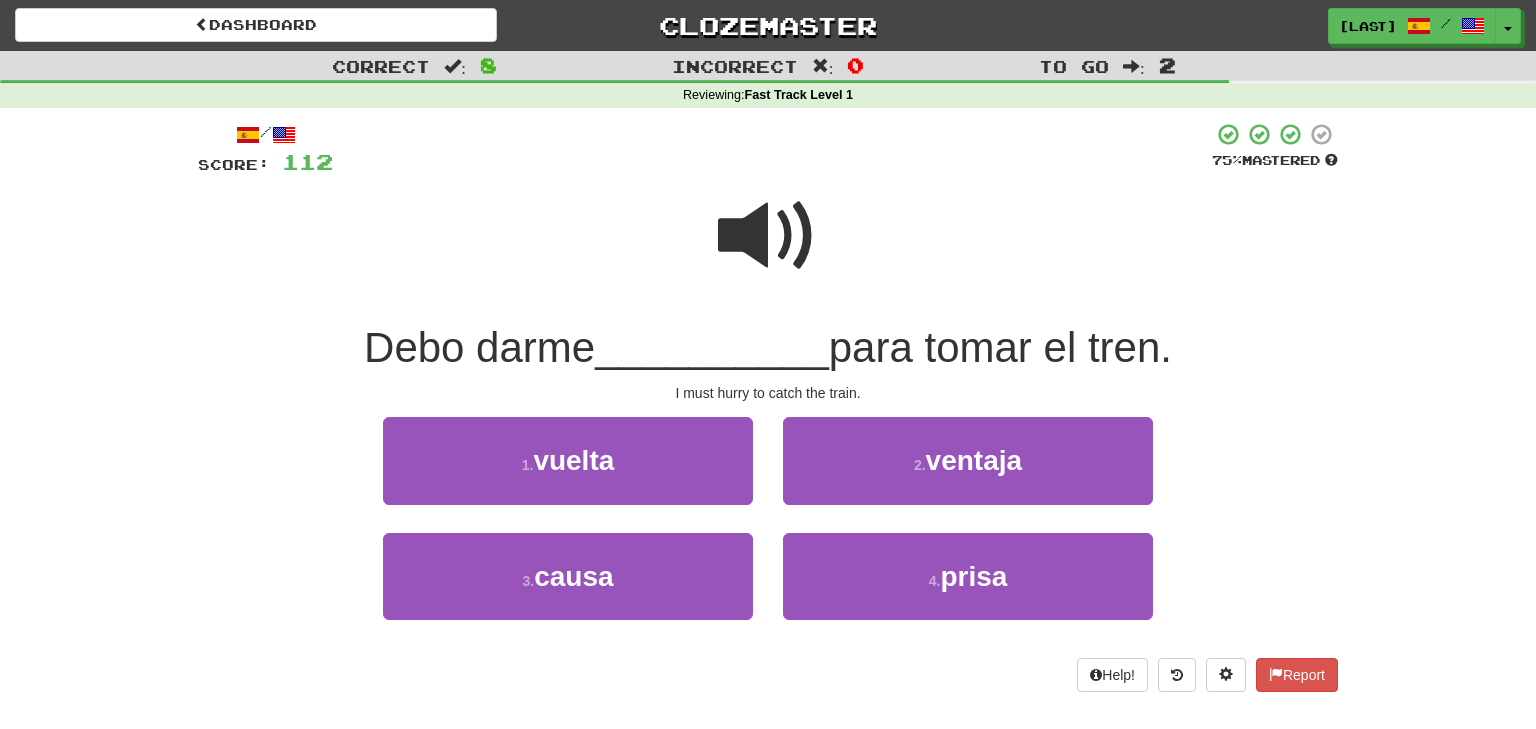 click at bounding box center (768, 236) 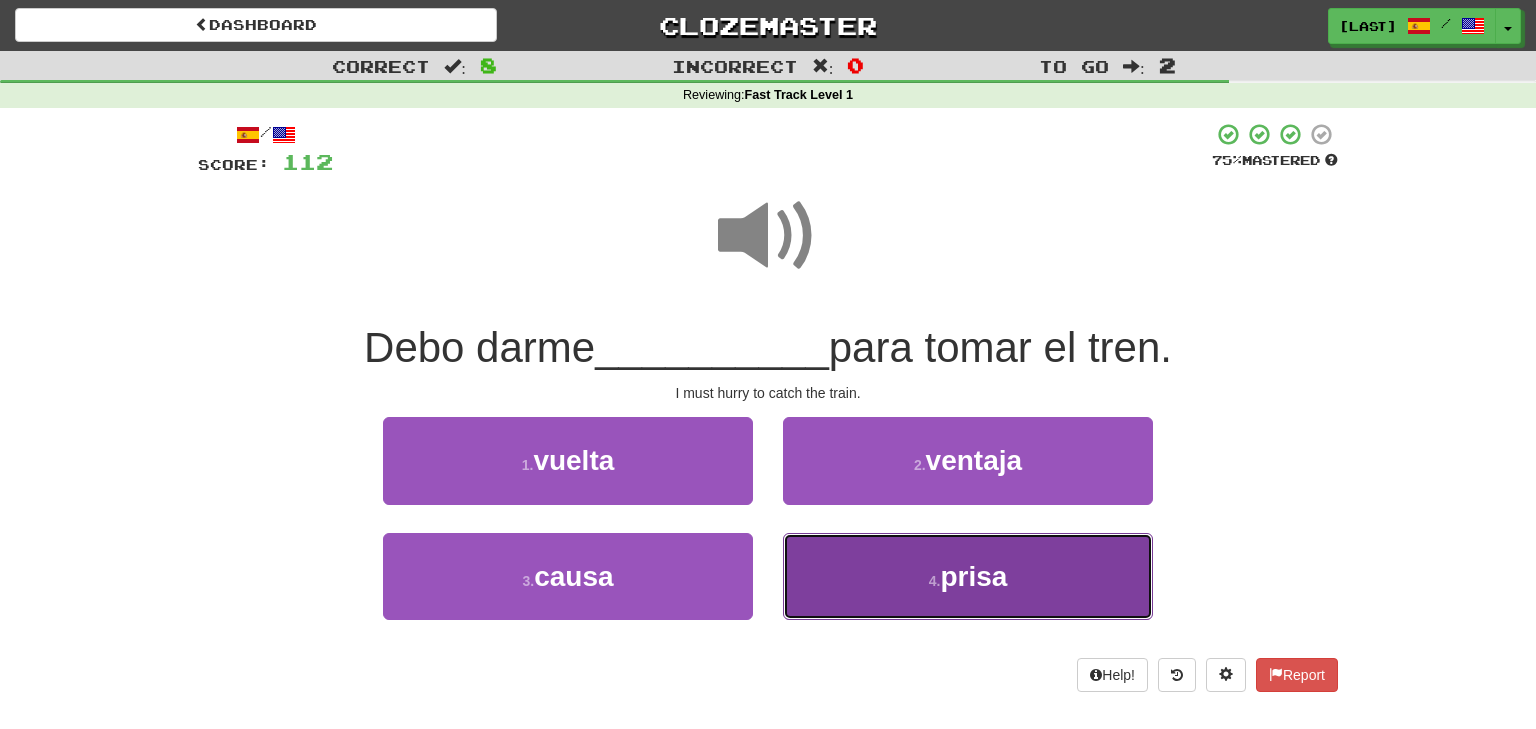 click on "4 .  prisa" at bounding box center (968, 576) 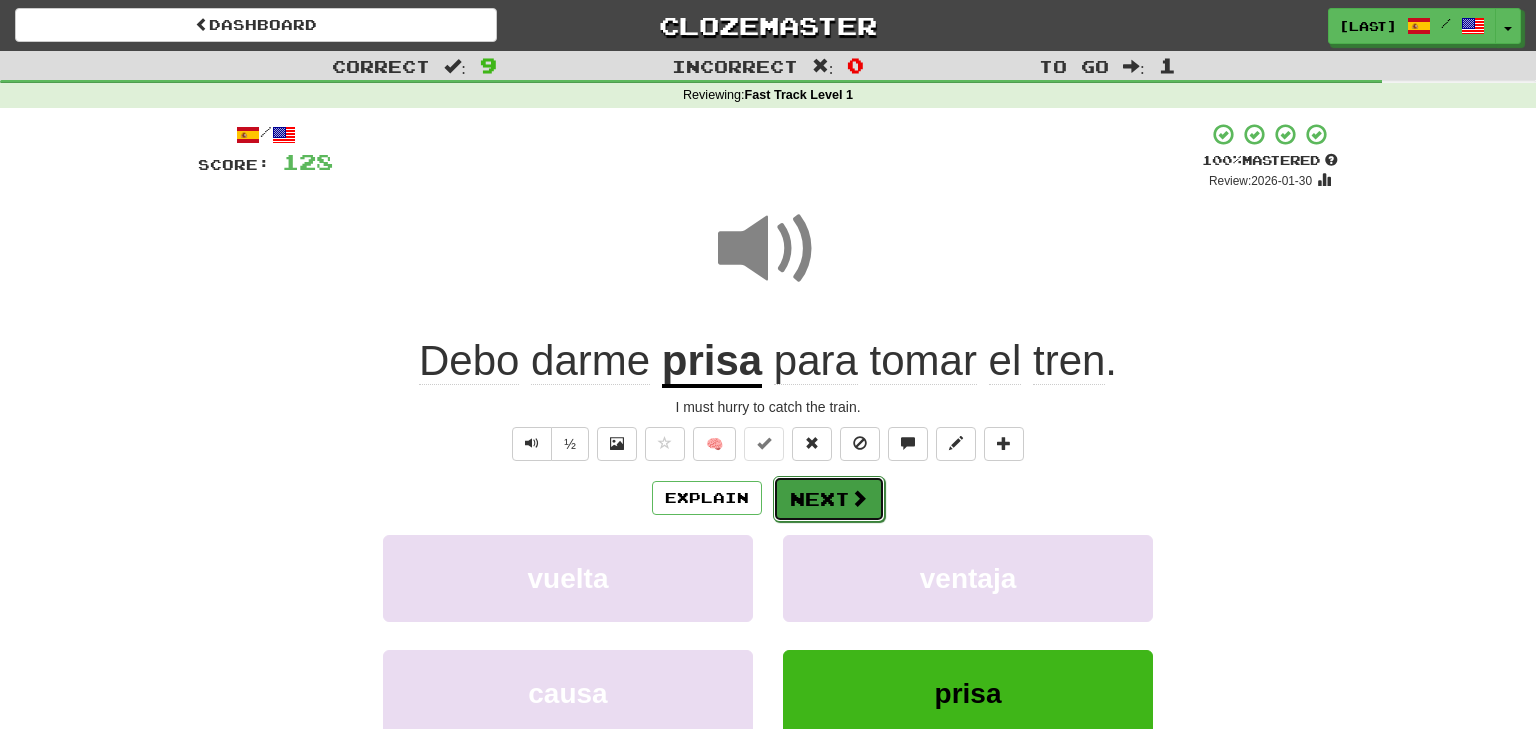 click on "Next" at bounding box center [829, 499] 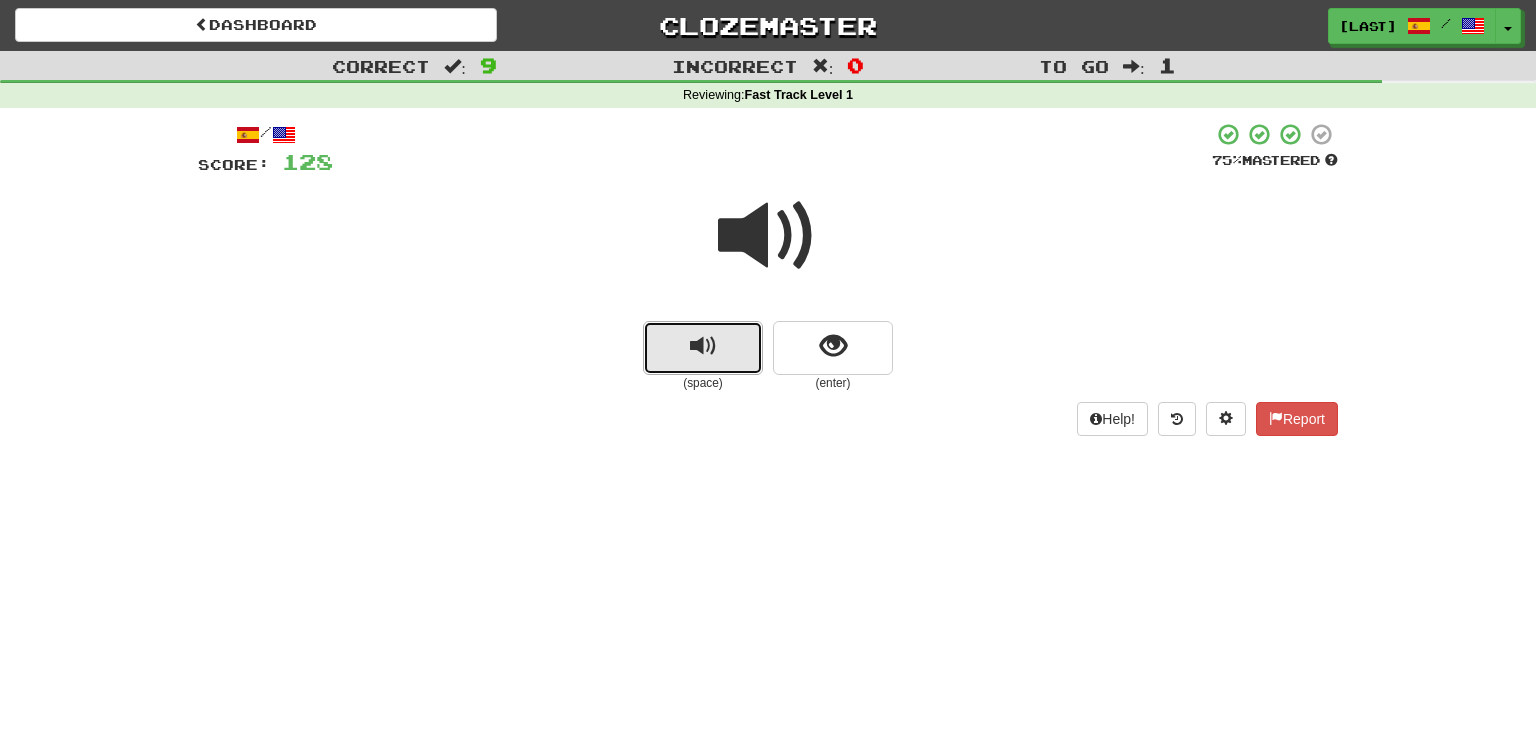 click at bounding box center [703, 348] 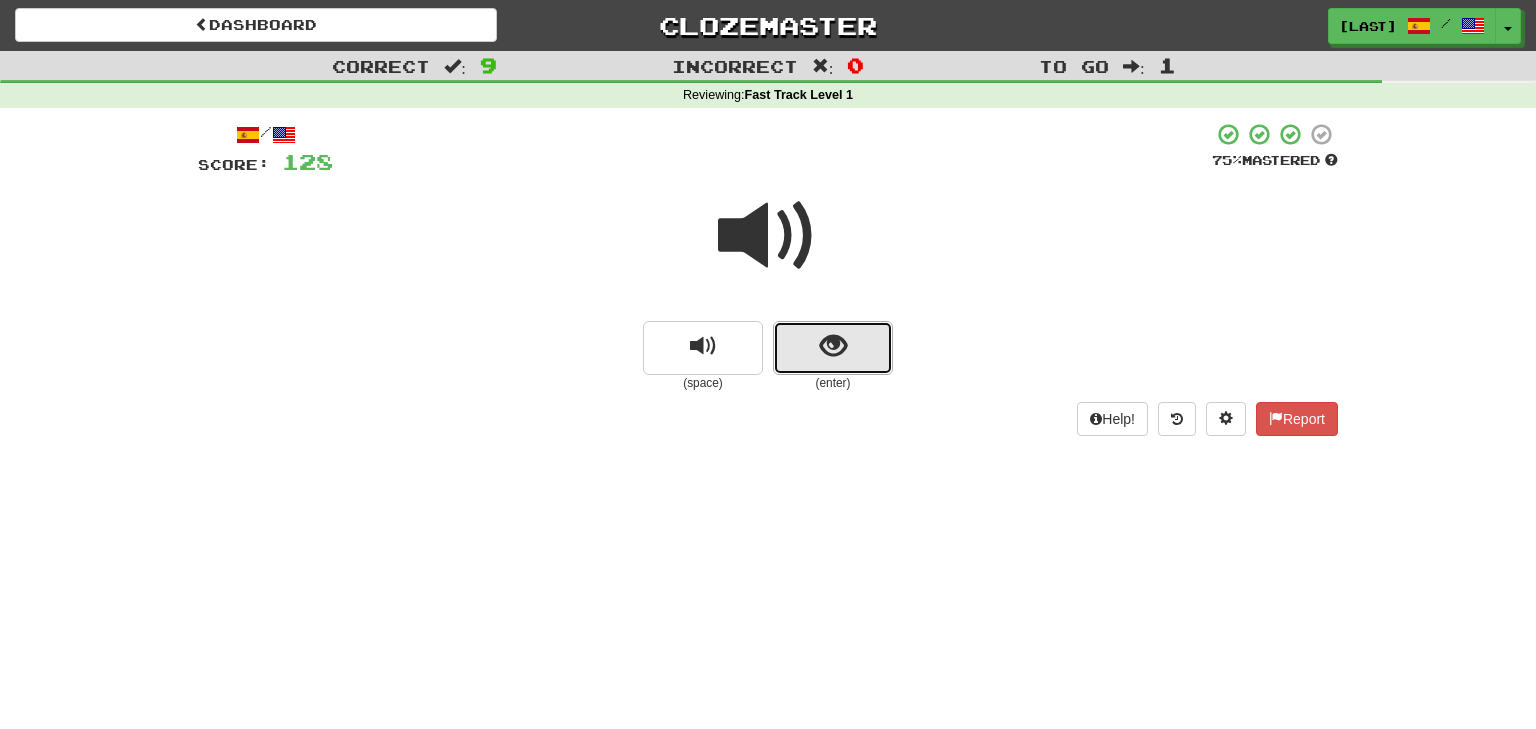 click at bounding box center (833, 346) 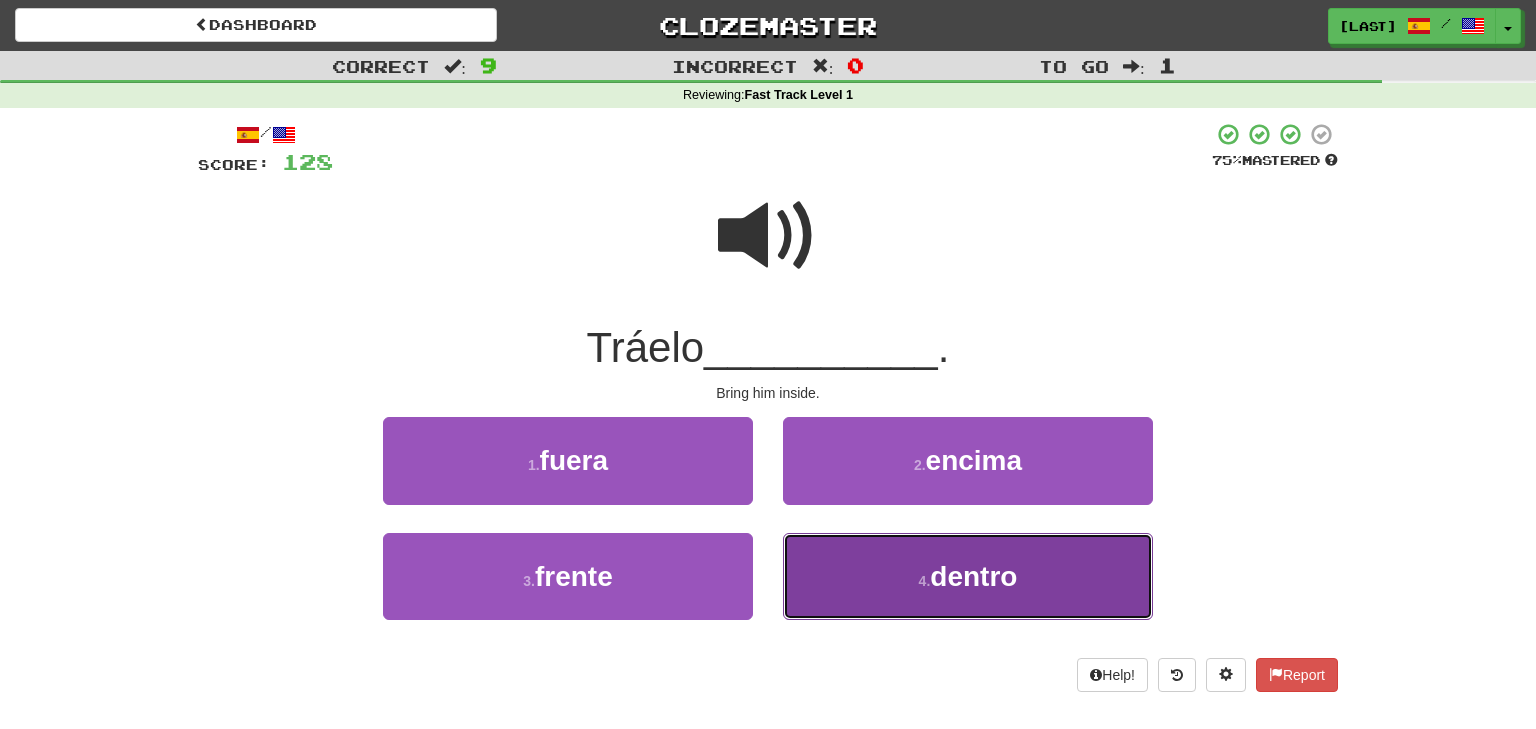 click on "4 ." at bounding box center [925, 581] 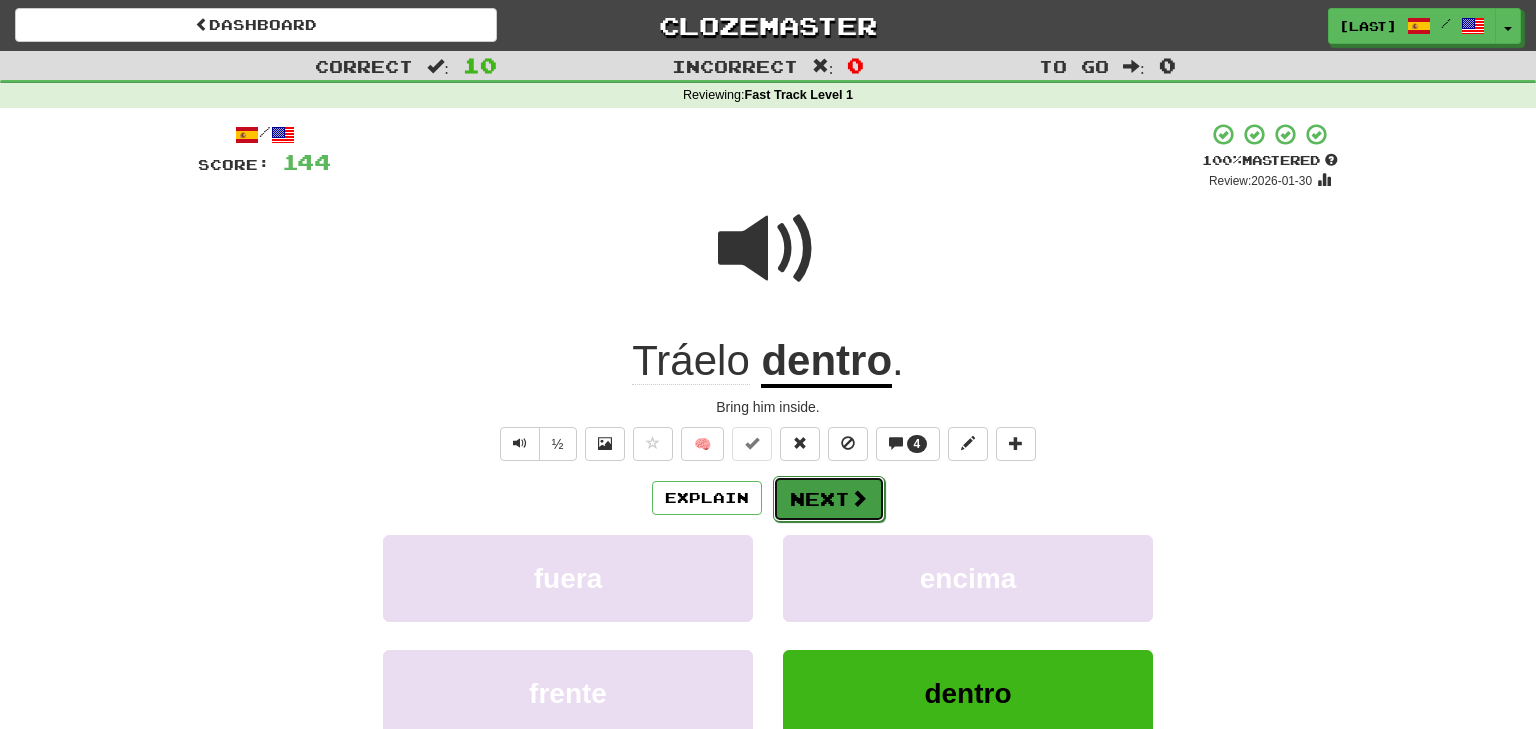 click at bounding box center [859, 498] 